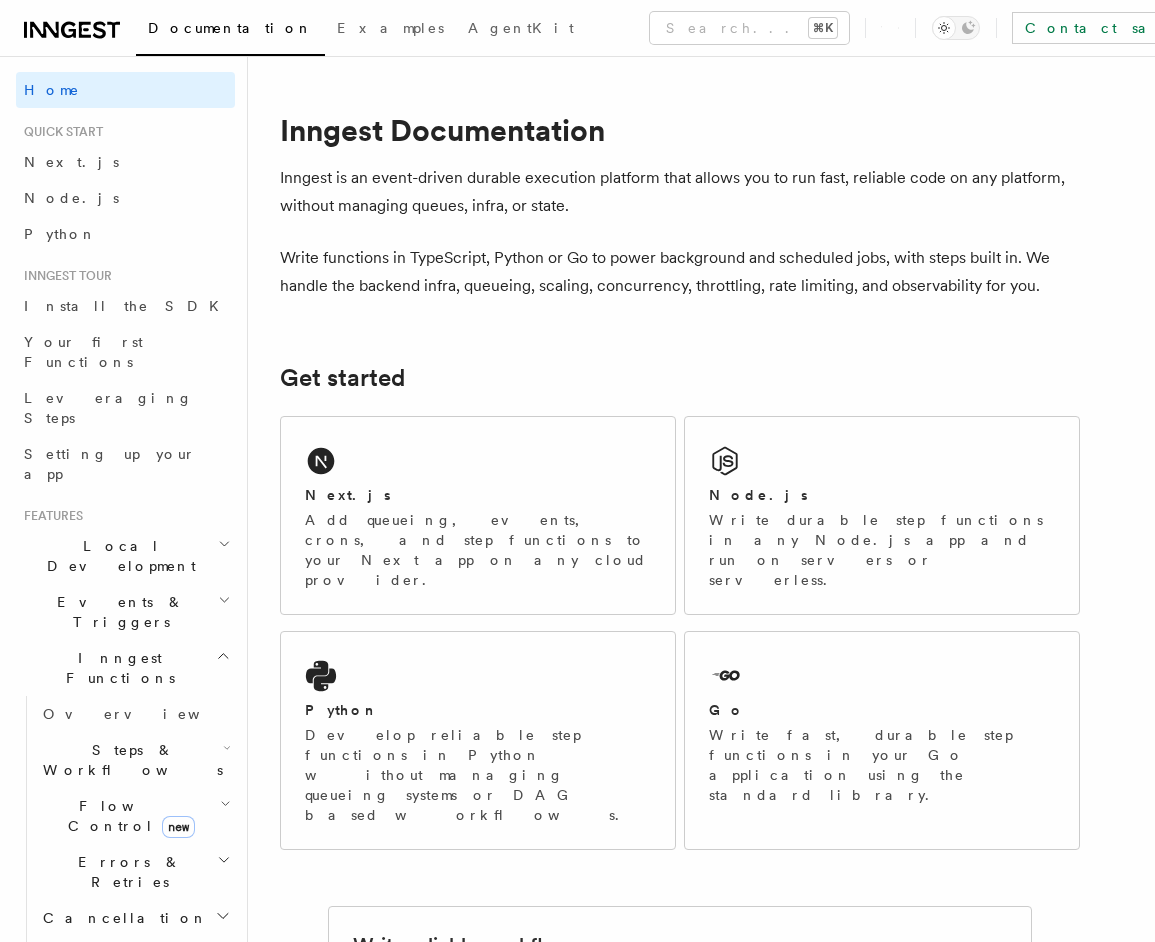scroll, scrollTop: 0, scrollLeft: 0, axis: both 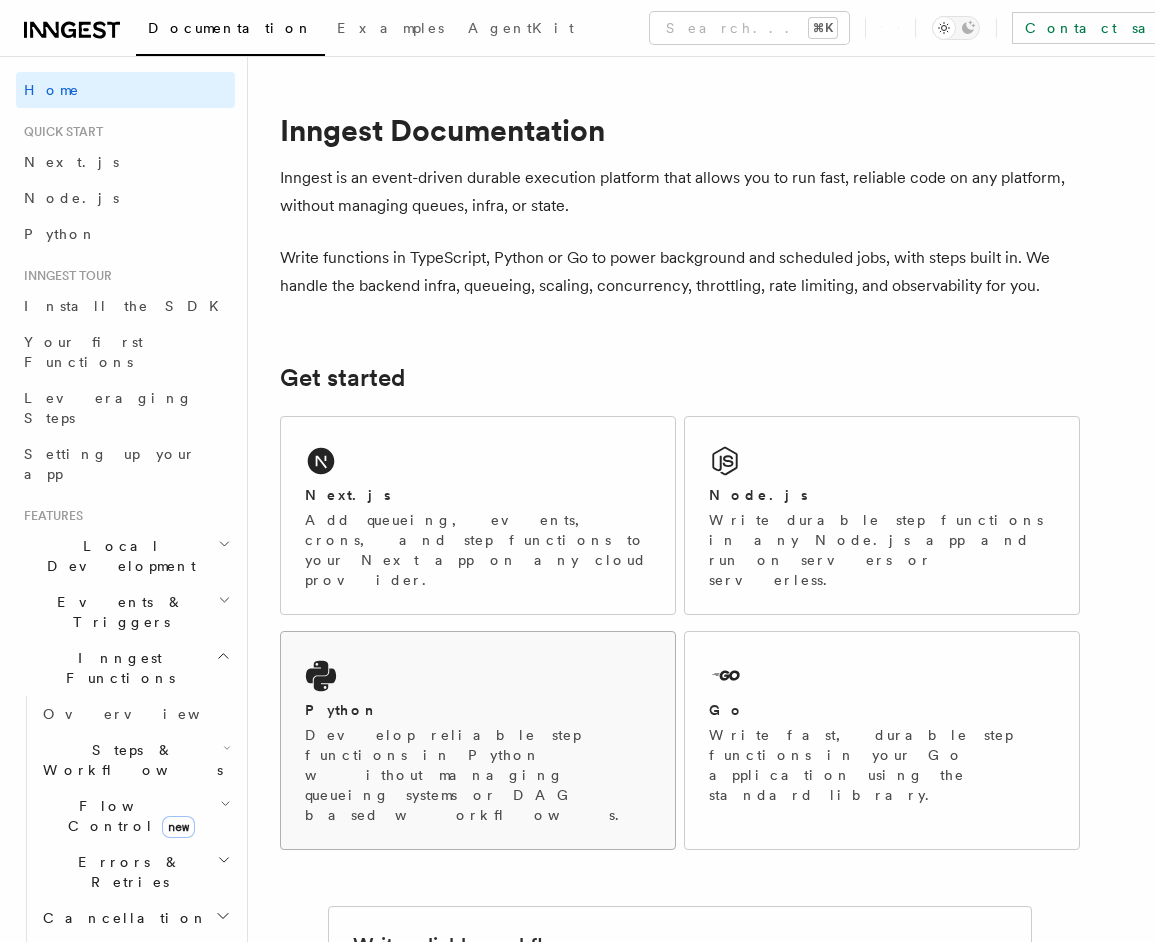 click on "Develop reliable step functions in Python without managing queueing systems or DAG based workflows." at bounding box center (478, 775) 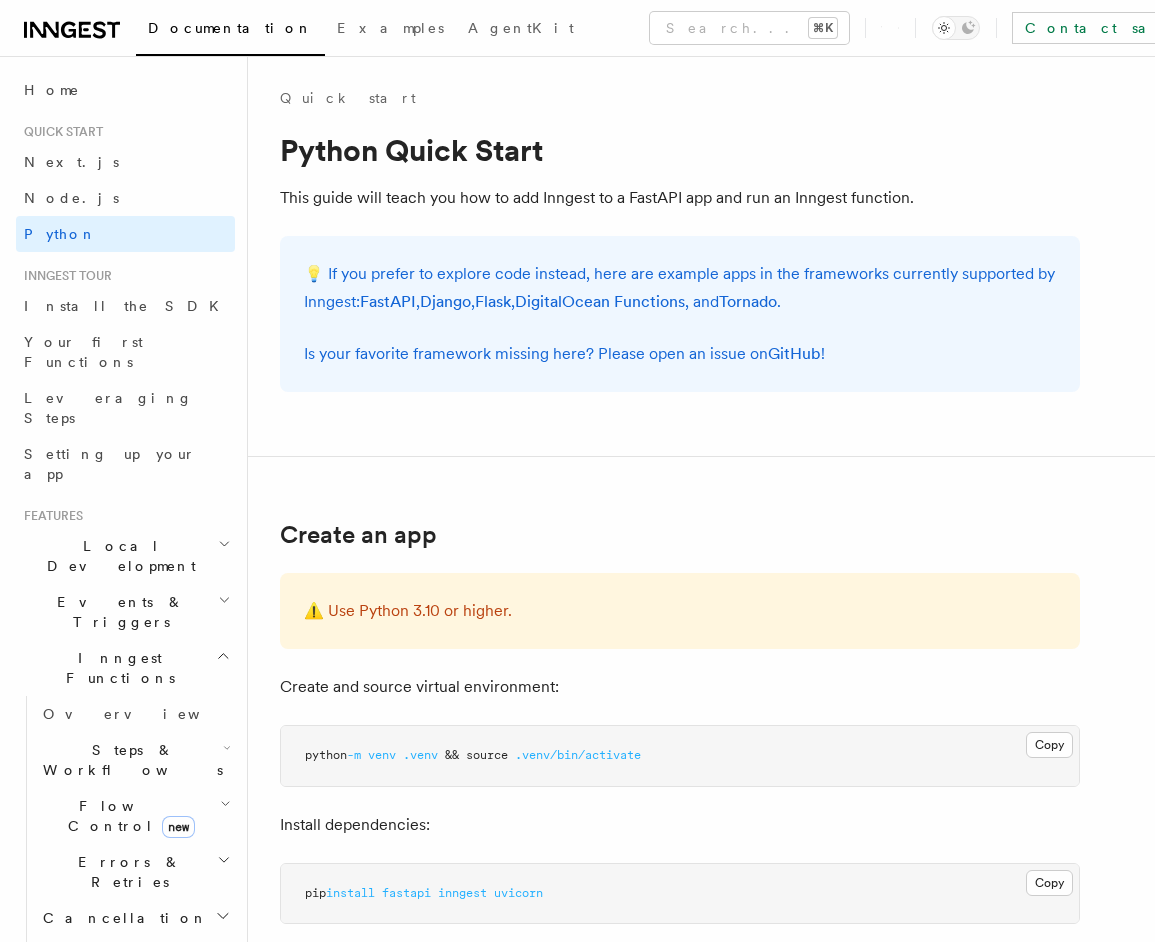 scroll, scrollTop: 0, scrollLeft: 0, axis: both 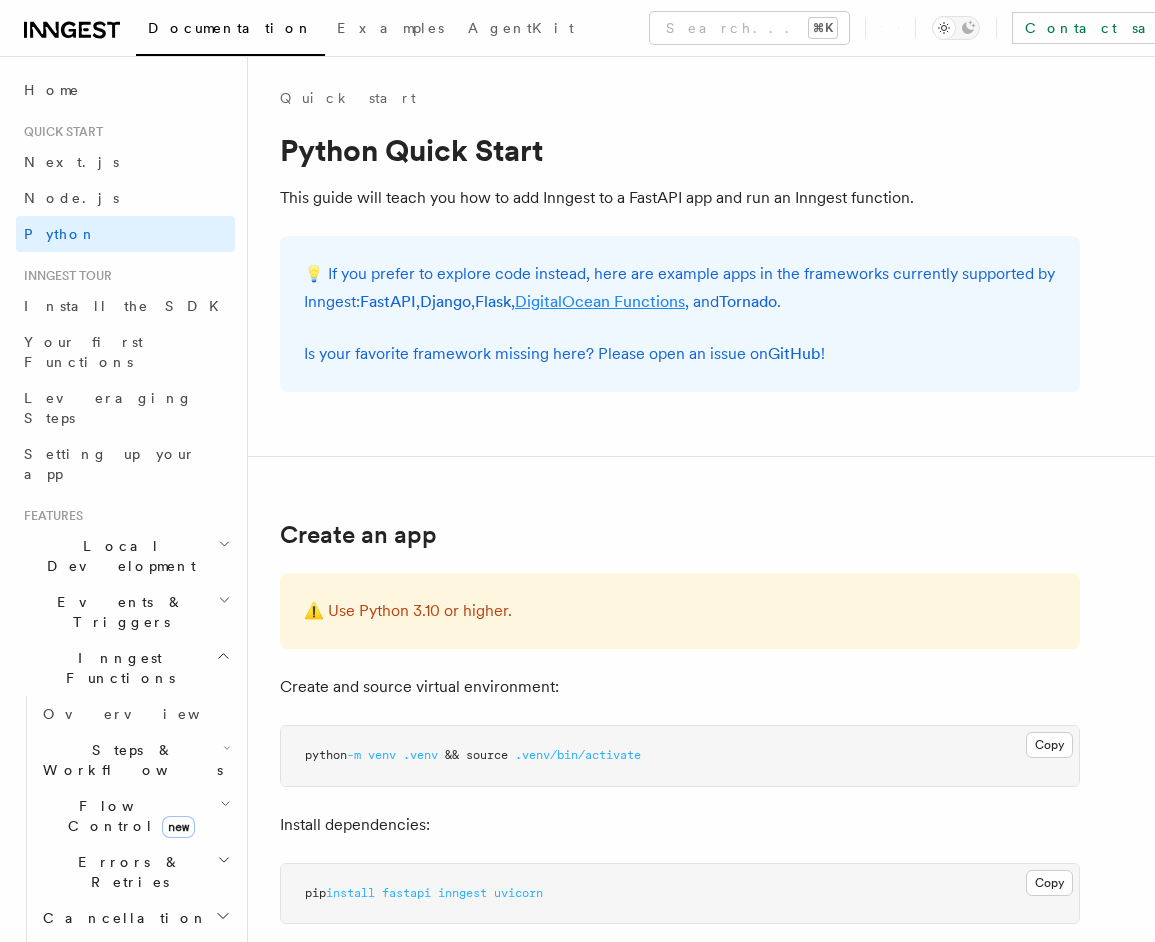click on "DigitalOcean Functions" at bounding box center [600, 301] 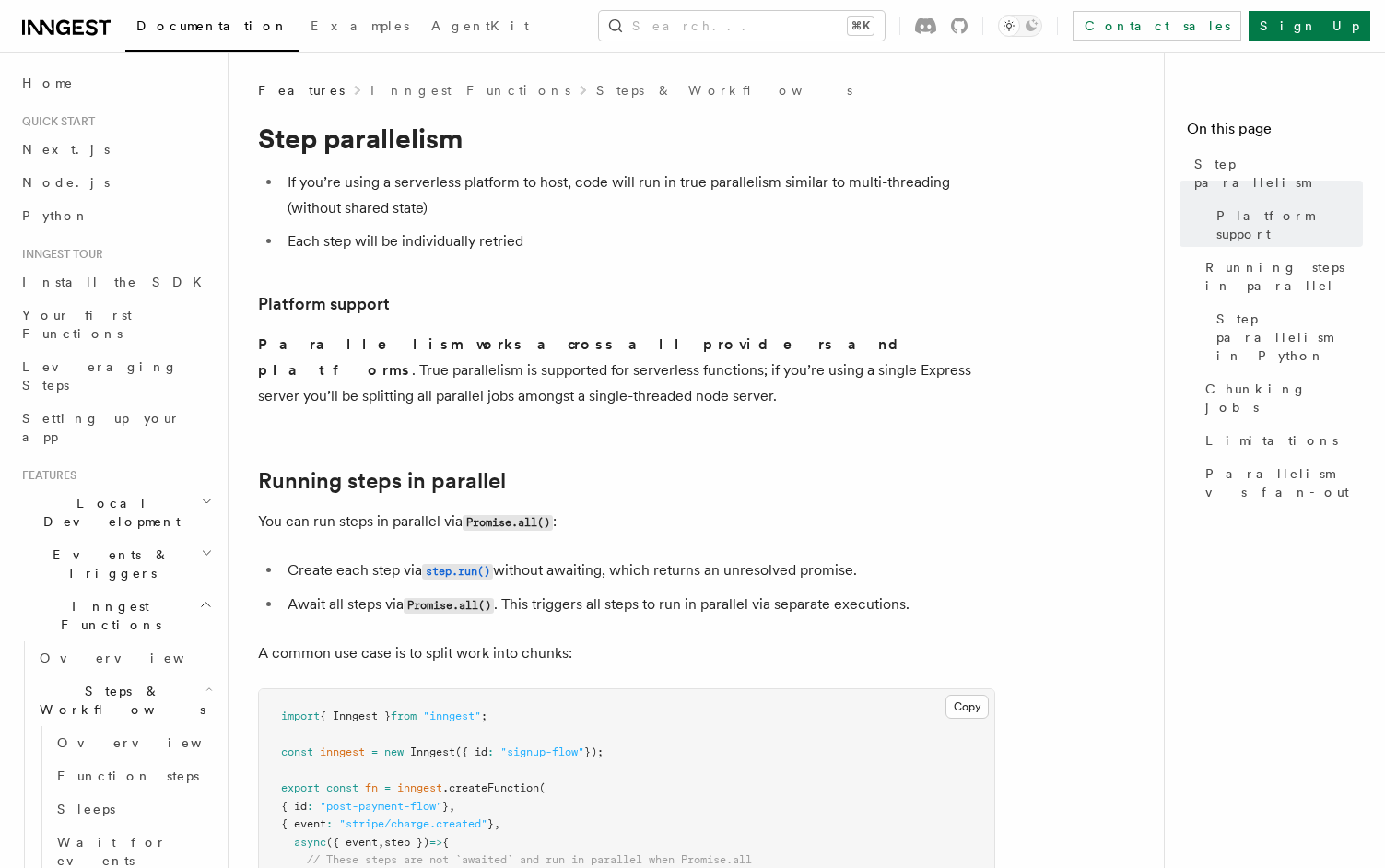 scroll, scrollTop: 323, scrollLeft: 0, axis: vertical 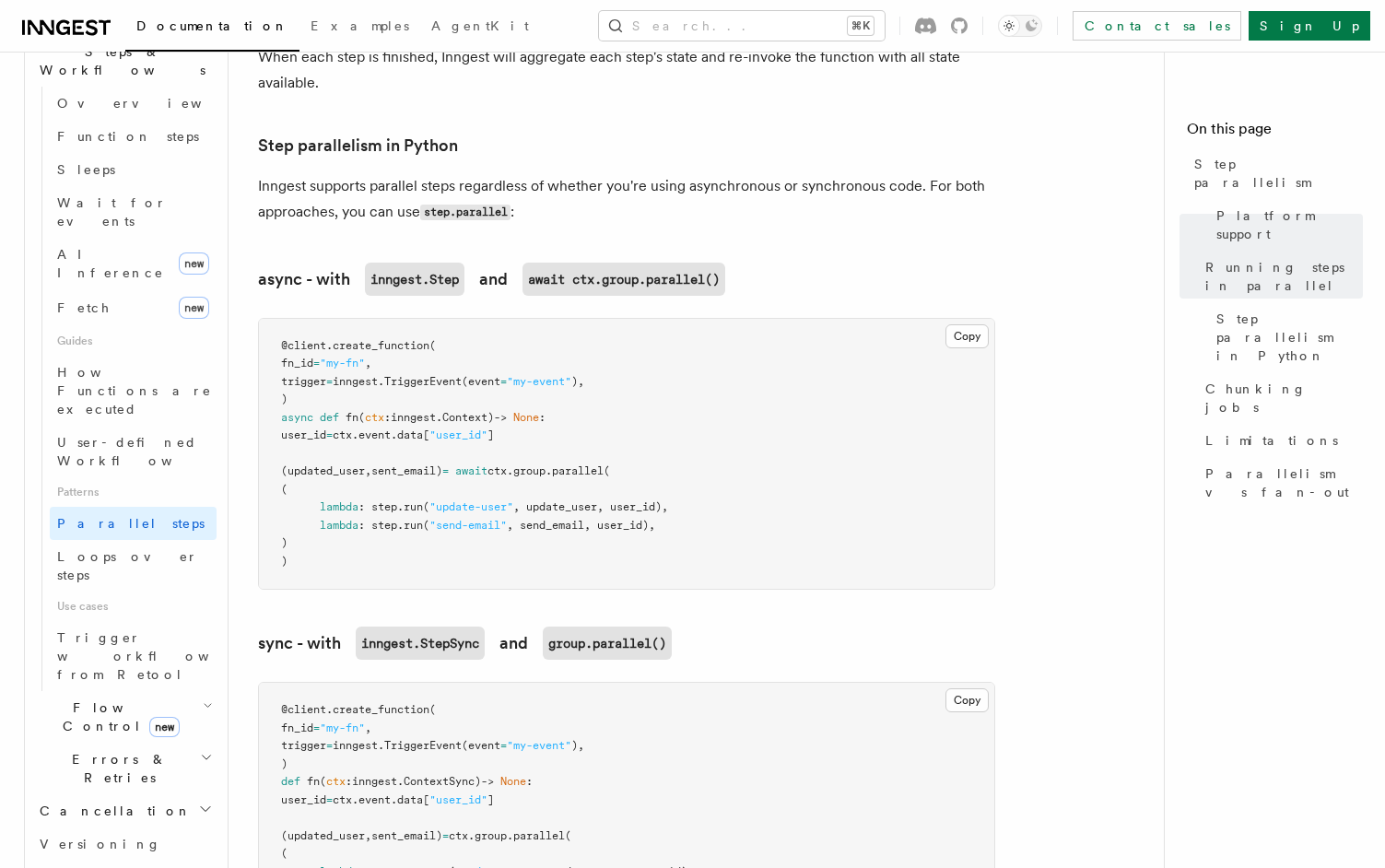 drag, startPoint x: 438, startPoint y: 311, endPoint x: 460, endPoint y: 464, distance: 154.57361 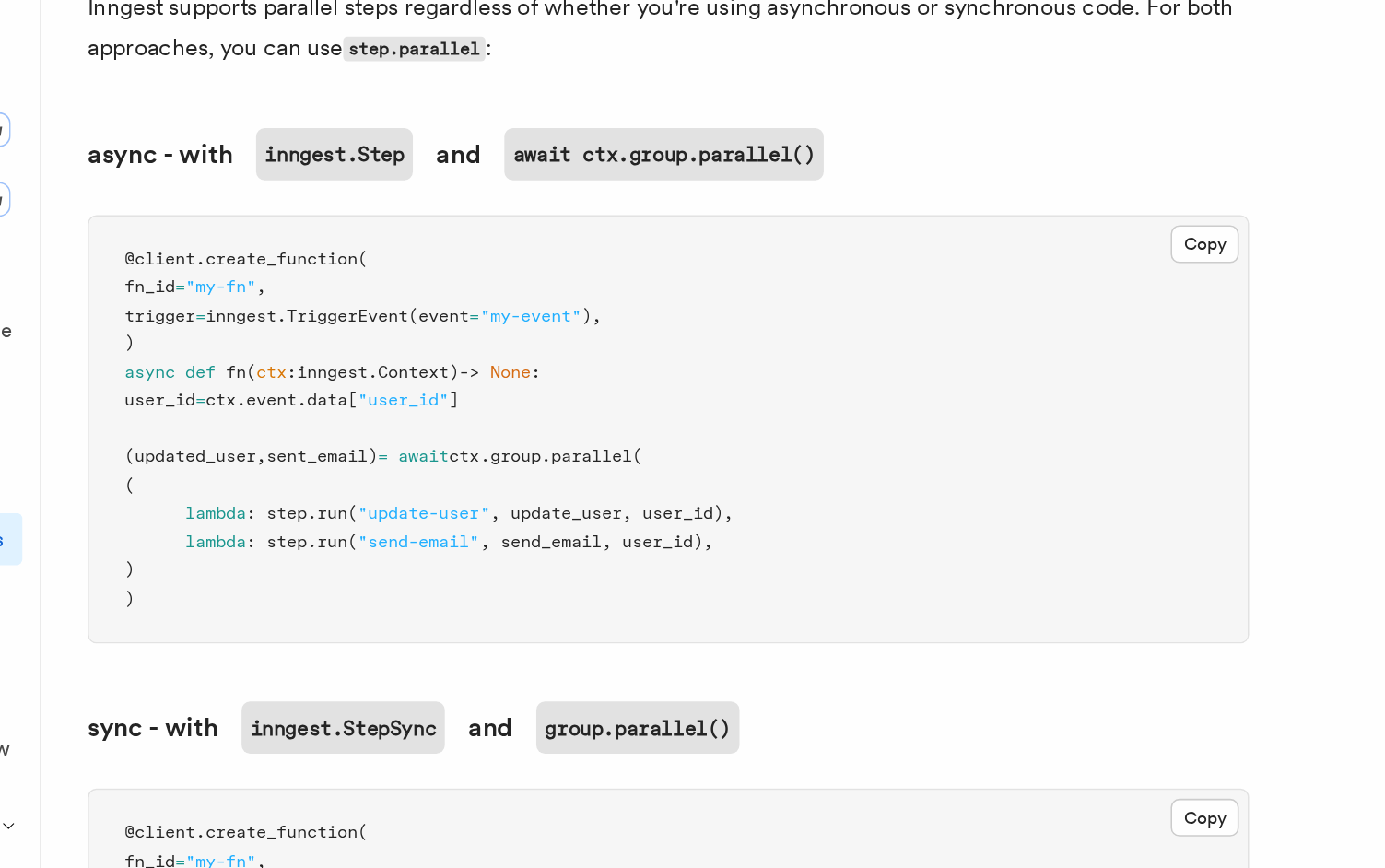 drag, startPoint x: 408, startPoint y: 482, endPoint x: 408, endPoint y: 514, distance: 32 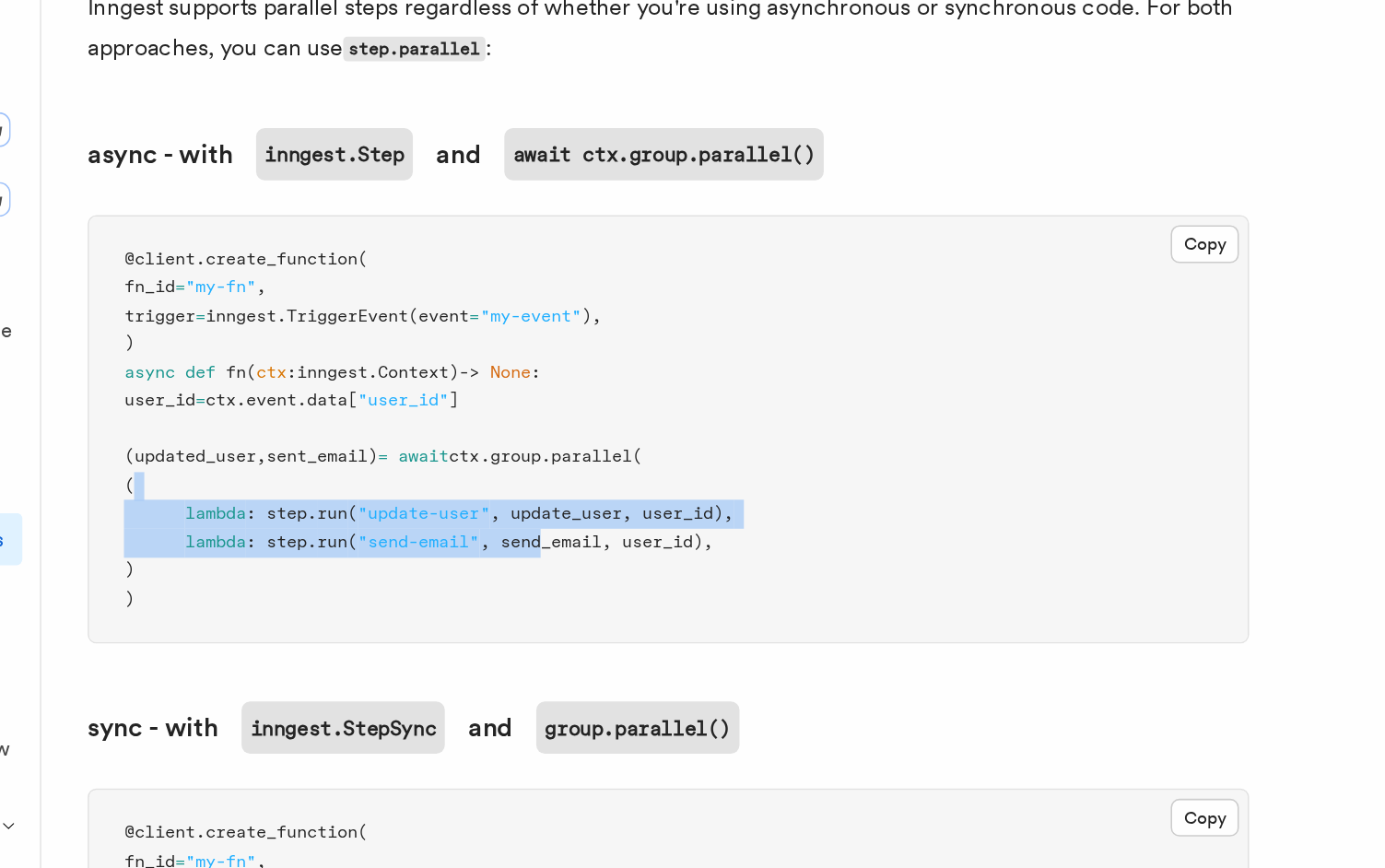 drag, startPoint x: 554, startPoint y: 509, endPoint x: 549, endPoint y: 470, distance: 39.319207 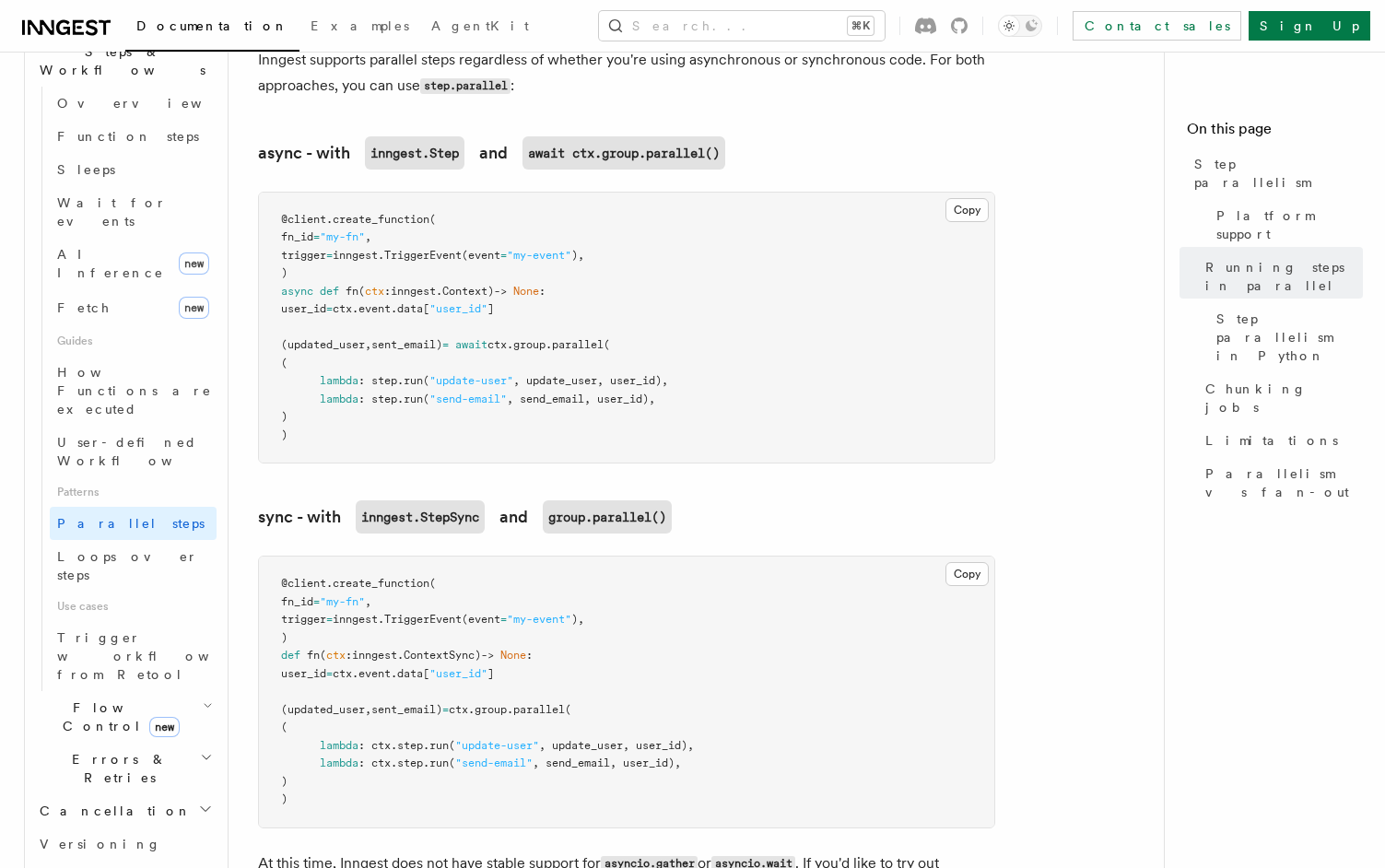 scroll, scrollTop: 1247, scrollLeft: 0, axis: vertical 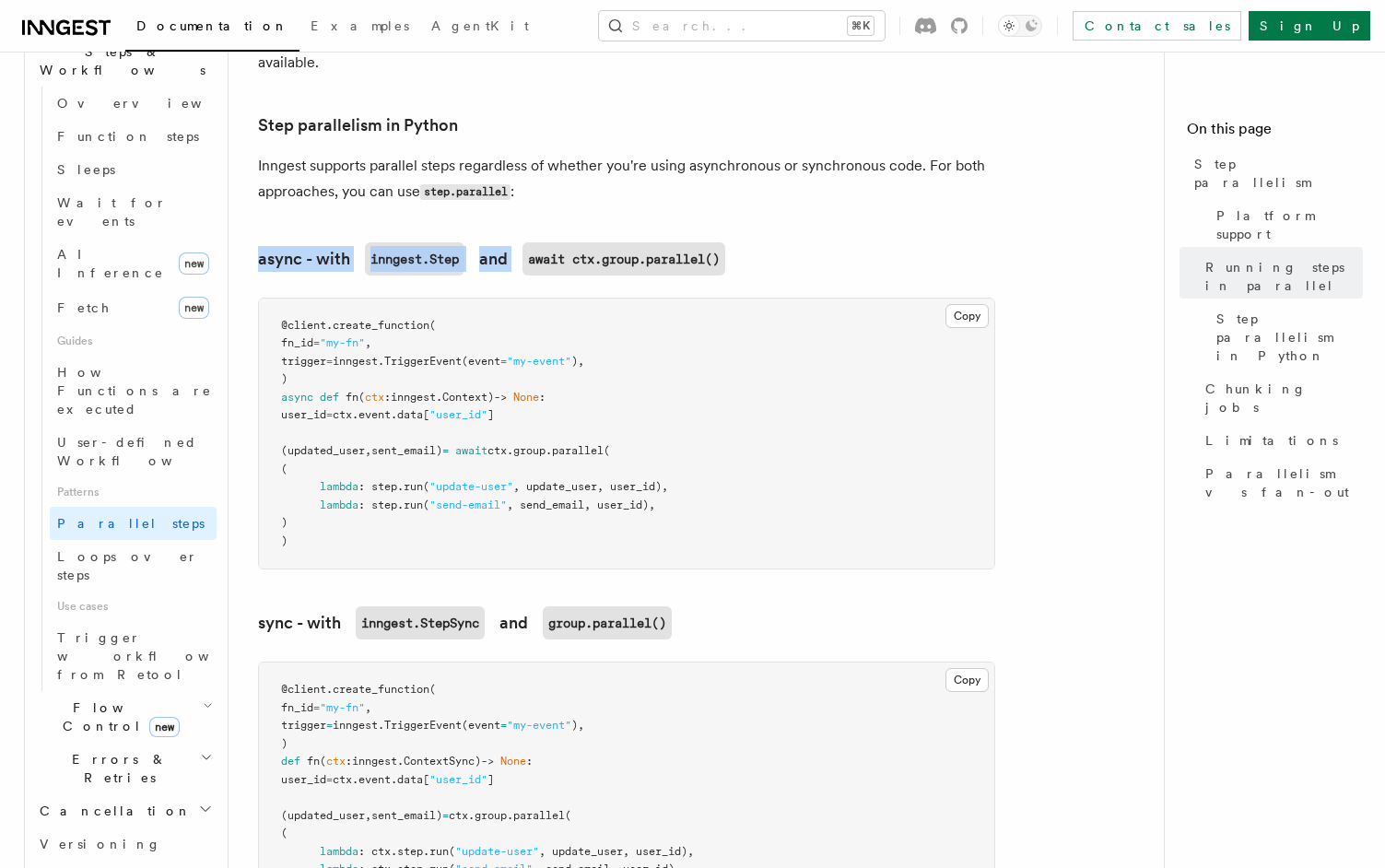 drag, startPoint x: 548, startPoint y: 170, endPoint x: 535, endPoint y: 183, distance: 18.38478 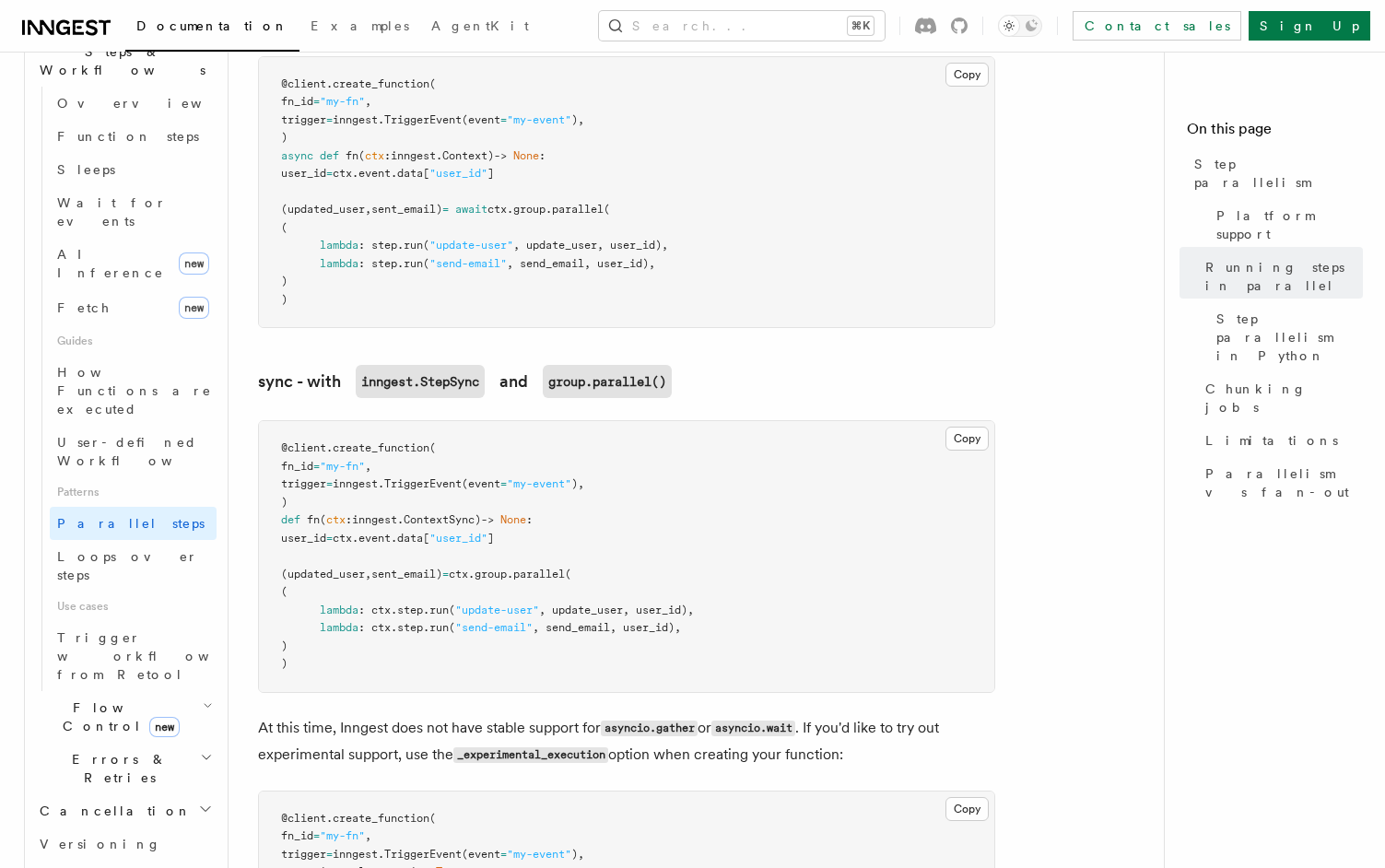 scroll, scrollTop: 1612, scrollLeft: 0, axis: vertical 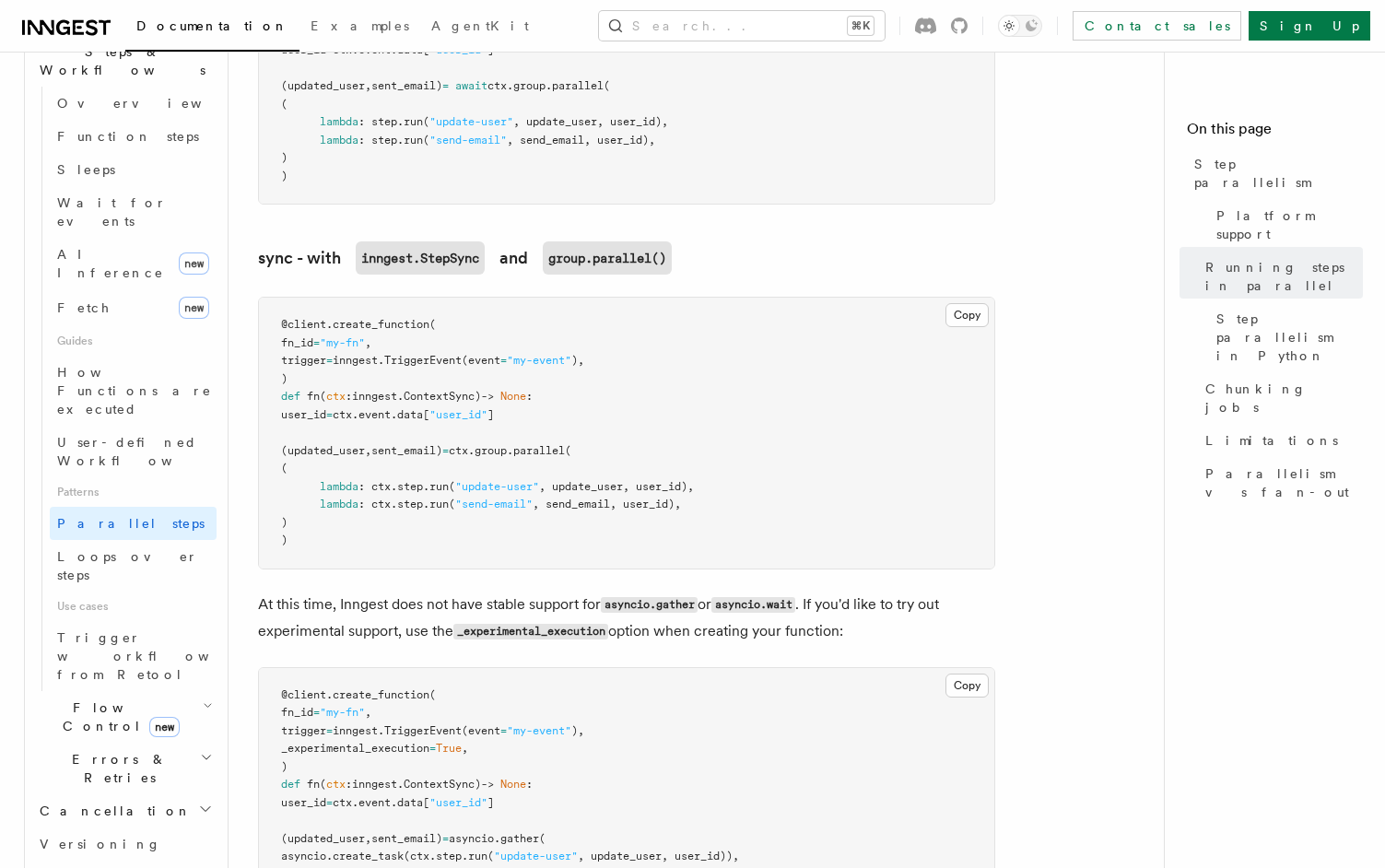 click on ": ctx.step." at bounding box center [393, 487] 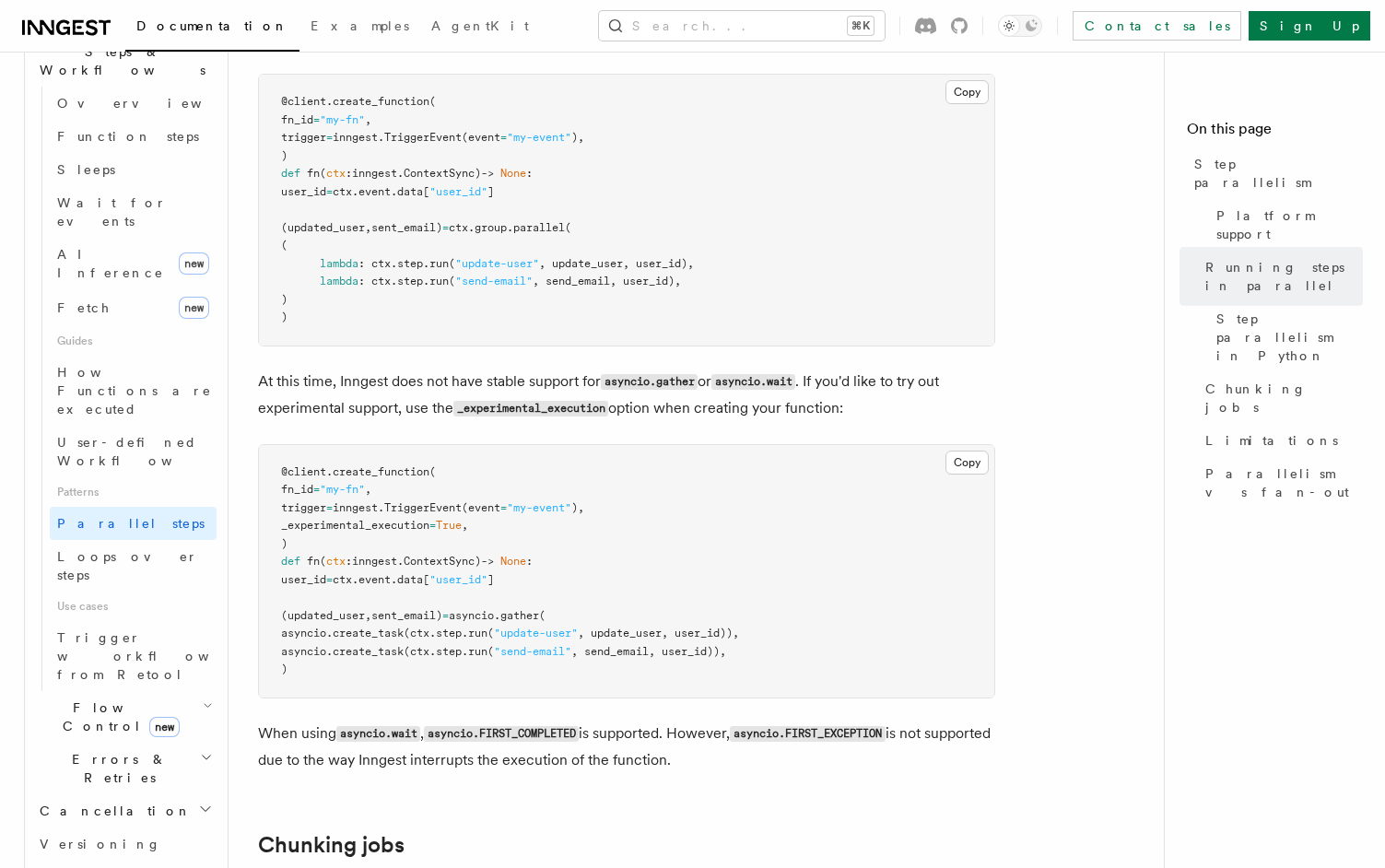 scroll, scrollTop: 1894, scrollLeft: 0, axis: vertical 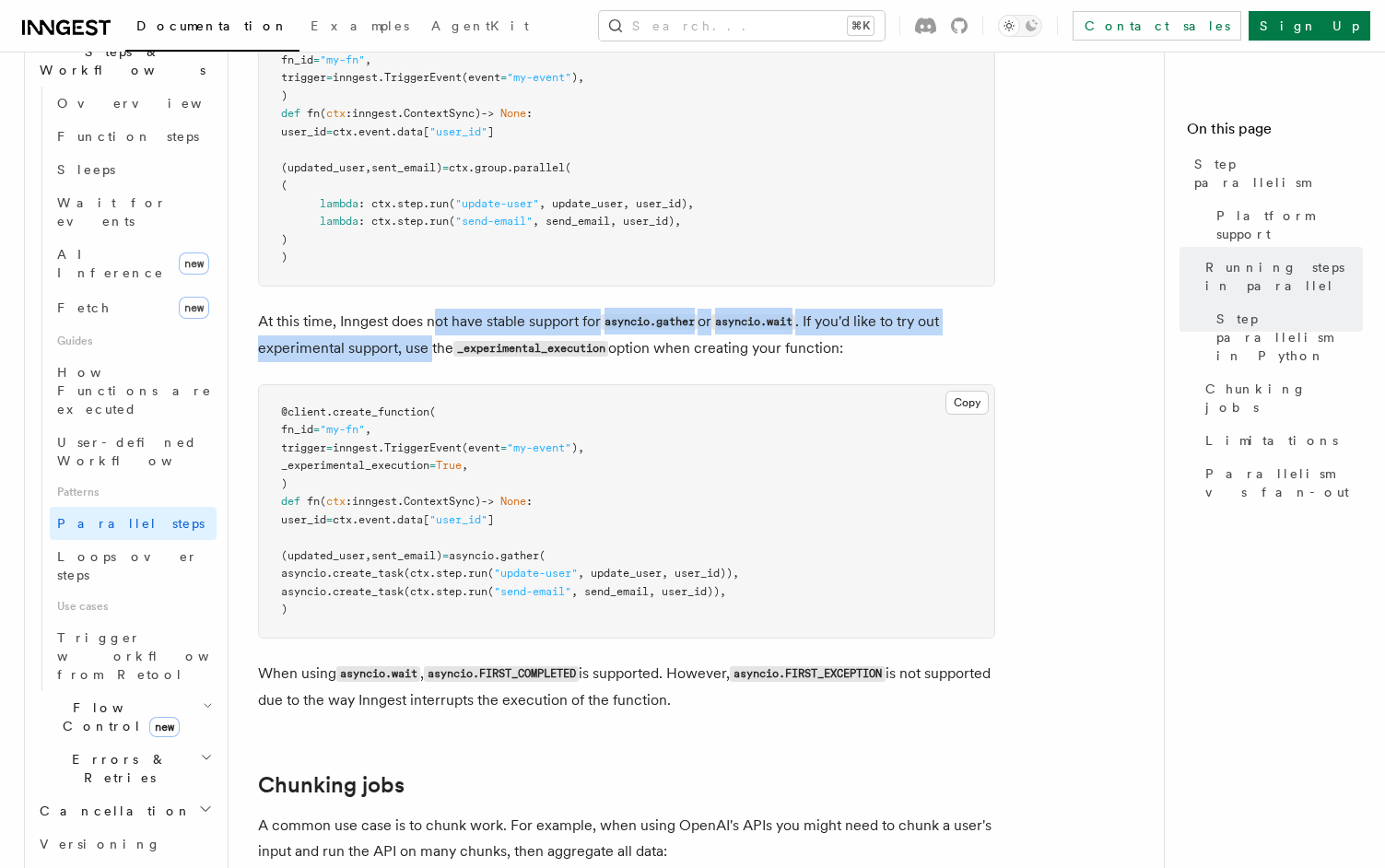 drag, startPoint x: 434, startPoint y: 295, endPoint x: 432, endPoint y: 321, distance: 26.07681 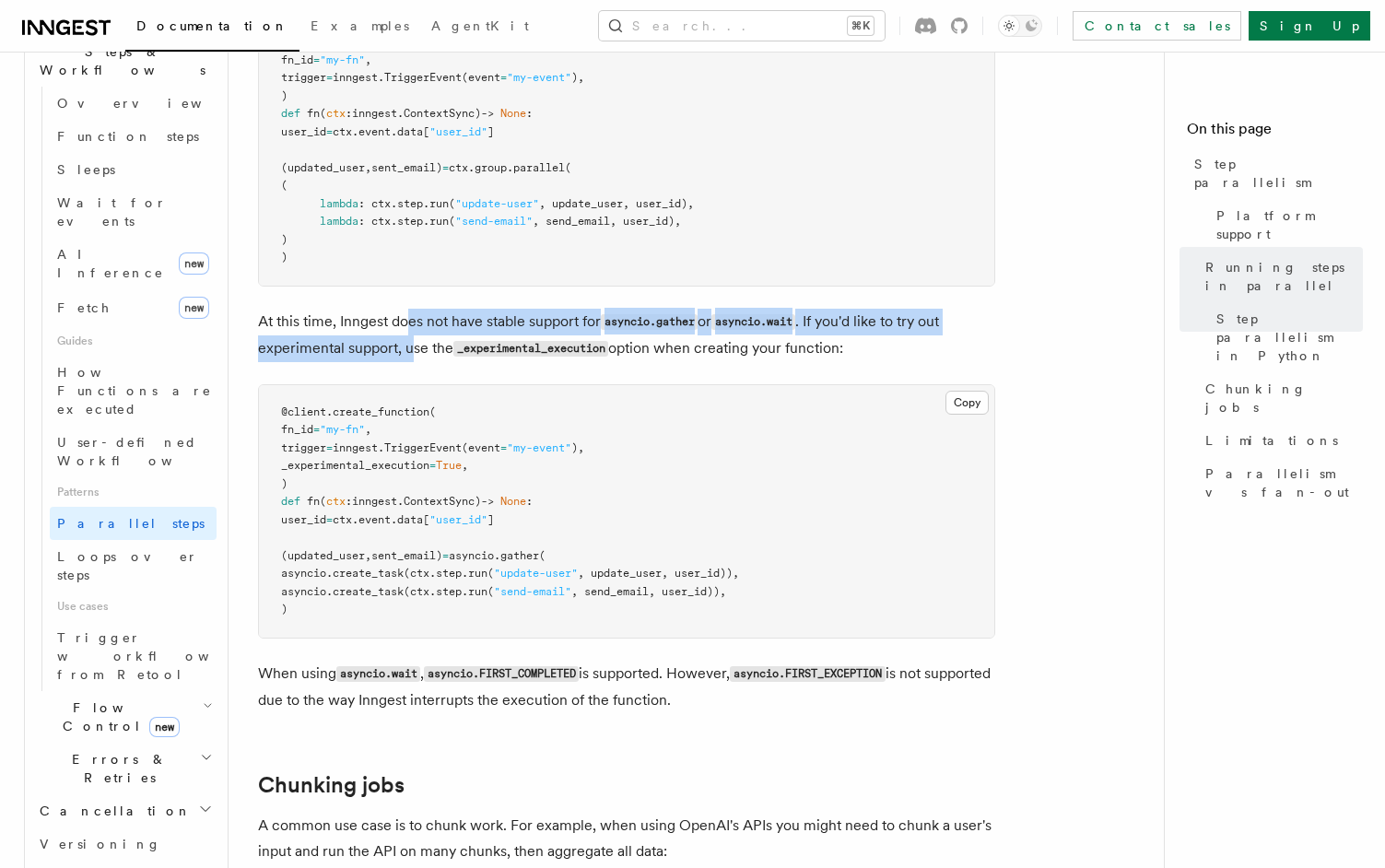 drag, startPoint x: 411, startPoint y: 322, endPoint x: 411, endPoint y: 302, distance: 20 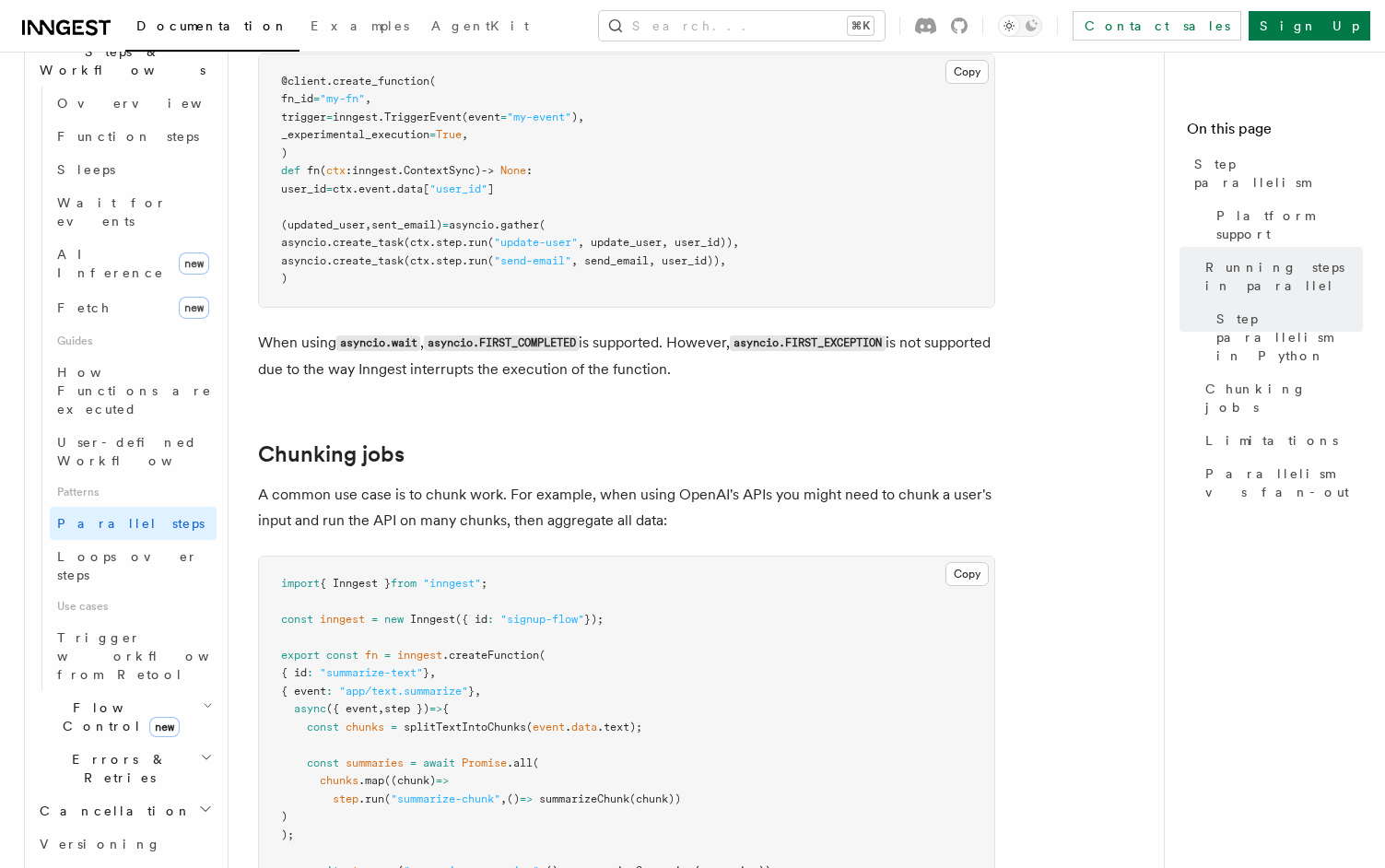 scroll, scrollTop: 2237, scrollLeft: 0, axis: vertical 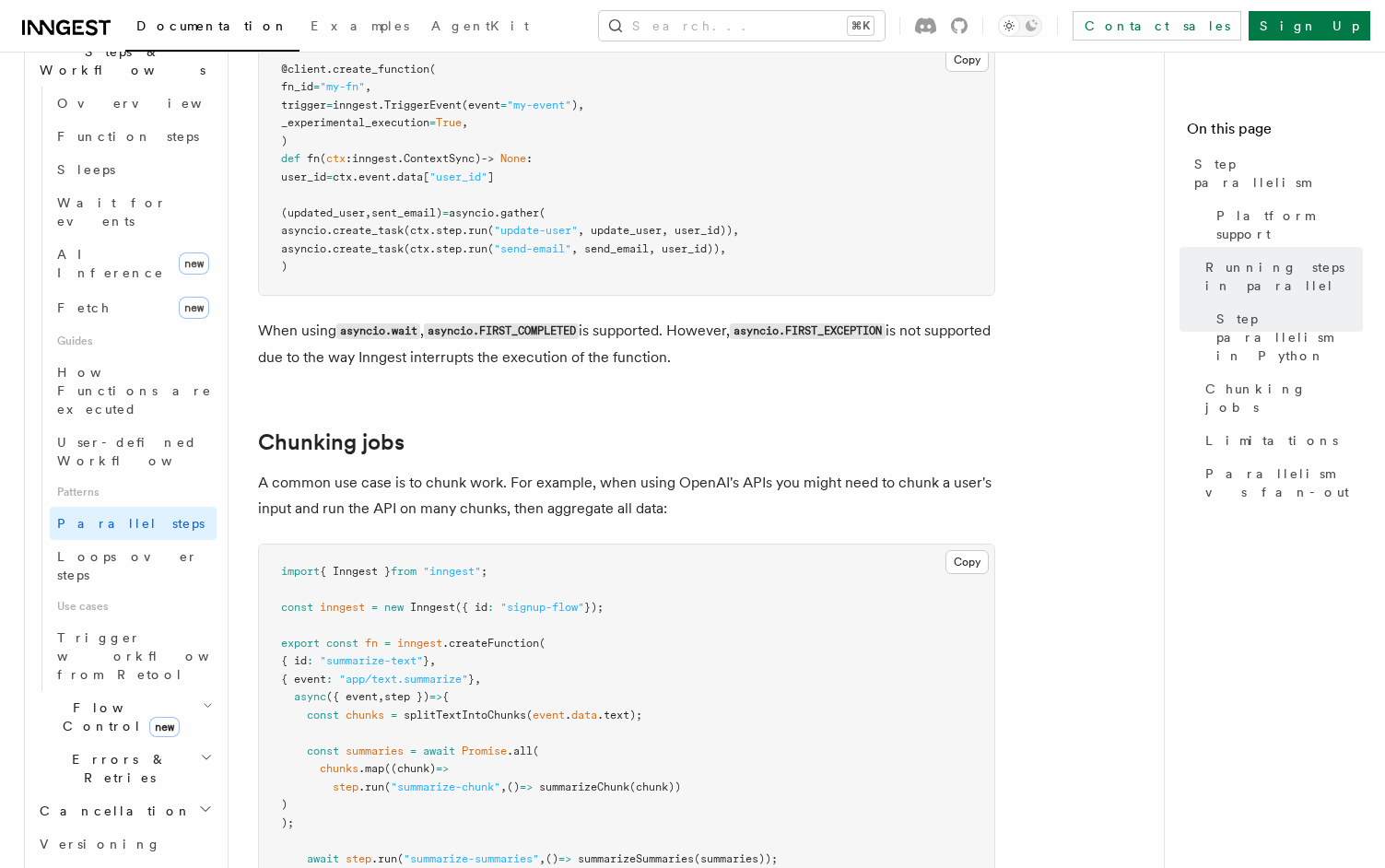 drag, startPoint x: 770, startPoint y: 348, endPoint x: 759, endPoint y: 346, distance: 11.18034 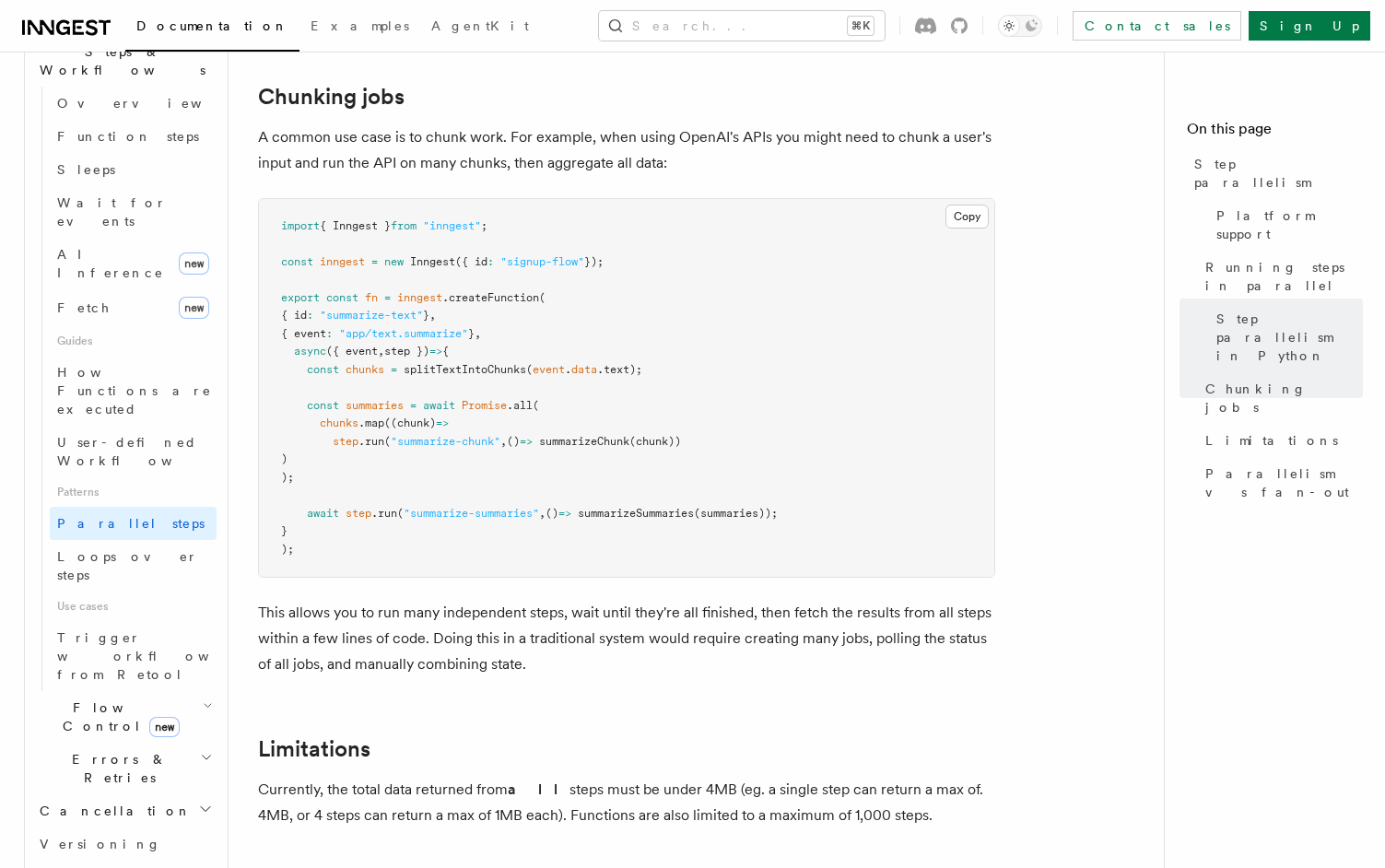 scroll, scrollTop: 2575, scrollLeft: 0, axis: vertical 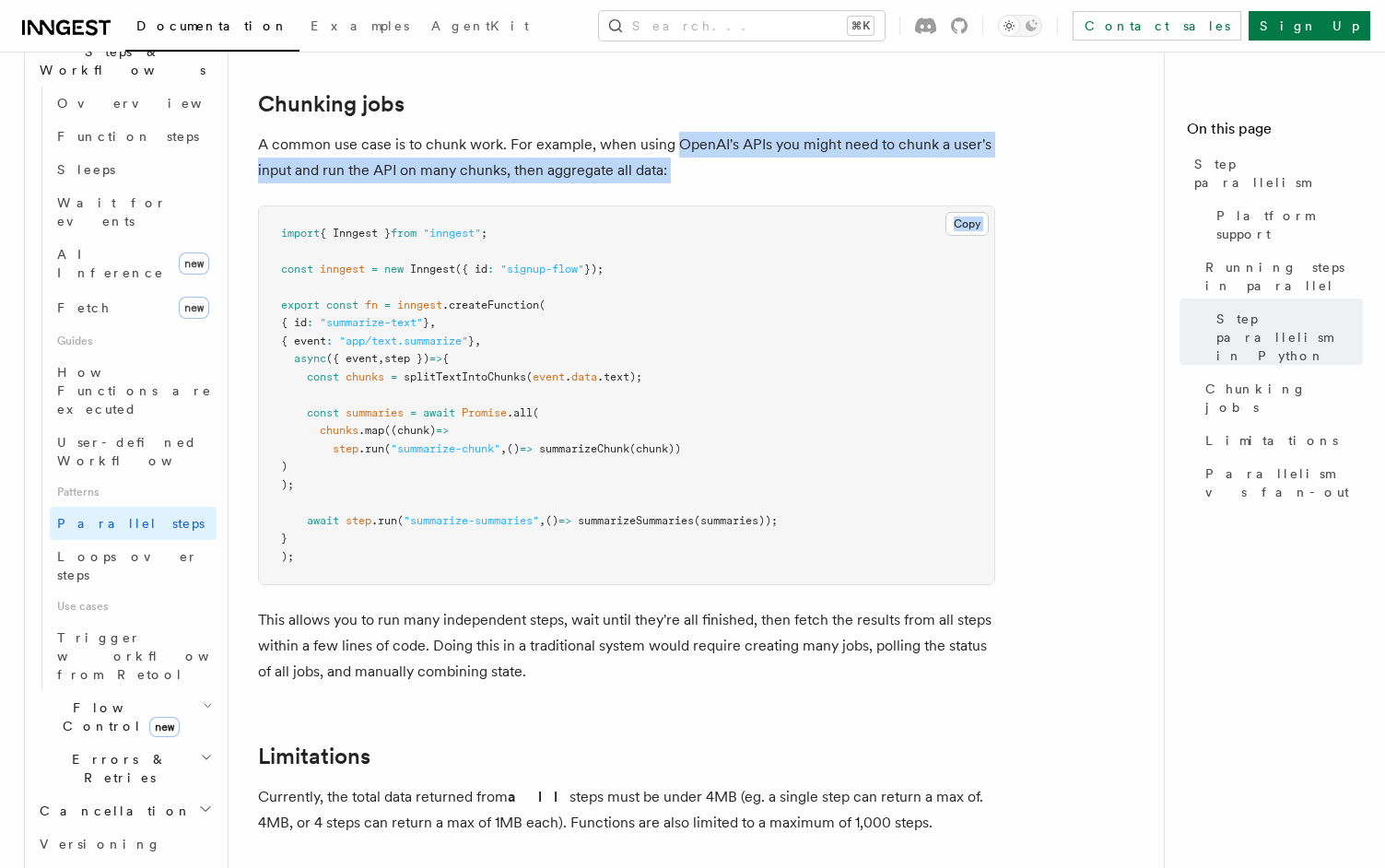 drag, startPoint x: 687, startPoint y: 160, endPoint x: 672, endPoint y: 120, distance: 42.720019 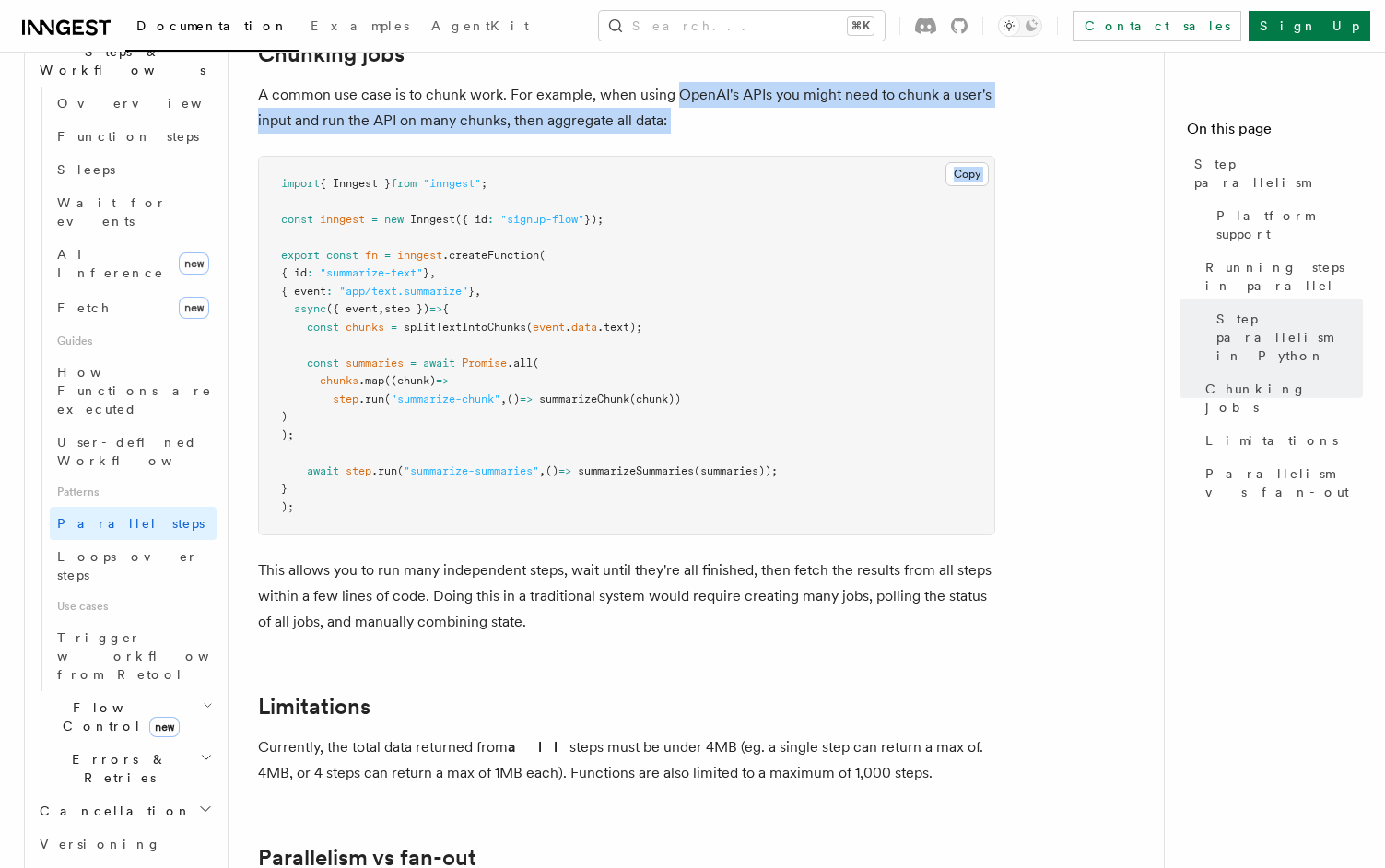 click on "Features Inngest Functions Steps & Workflows Step parallelism
If you’re using a serverless platform to host, code will run in true parallelism similar to multi-threading (without shared state)
Each step will be individually retried
Platform support
Parallelism works across all providers and platforms . True parallelism is supported for serverless functions; if you’re using a single Express server you’ll be splitting all parallel jobs amongst a single-threaded node server.
Running steps in parallel
You can run steps in parallel via Promise.all() :
Create each step via step.run() without awaiting, which returns an unresolved promise.
Await all steps via Promise.all() . This triggers all steps to run in parallel via separate executions.
A common use case is to split work into chunks:
Copy Copied import { Inngest } from "inngest" ;
const inngest = new Inngest ({ id : "signup-flow" });
export const fn = inngest.createFunction (
{ id :" at bounding box center (703, -490) 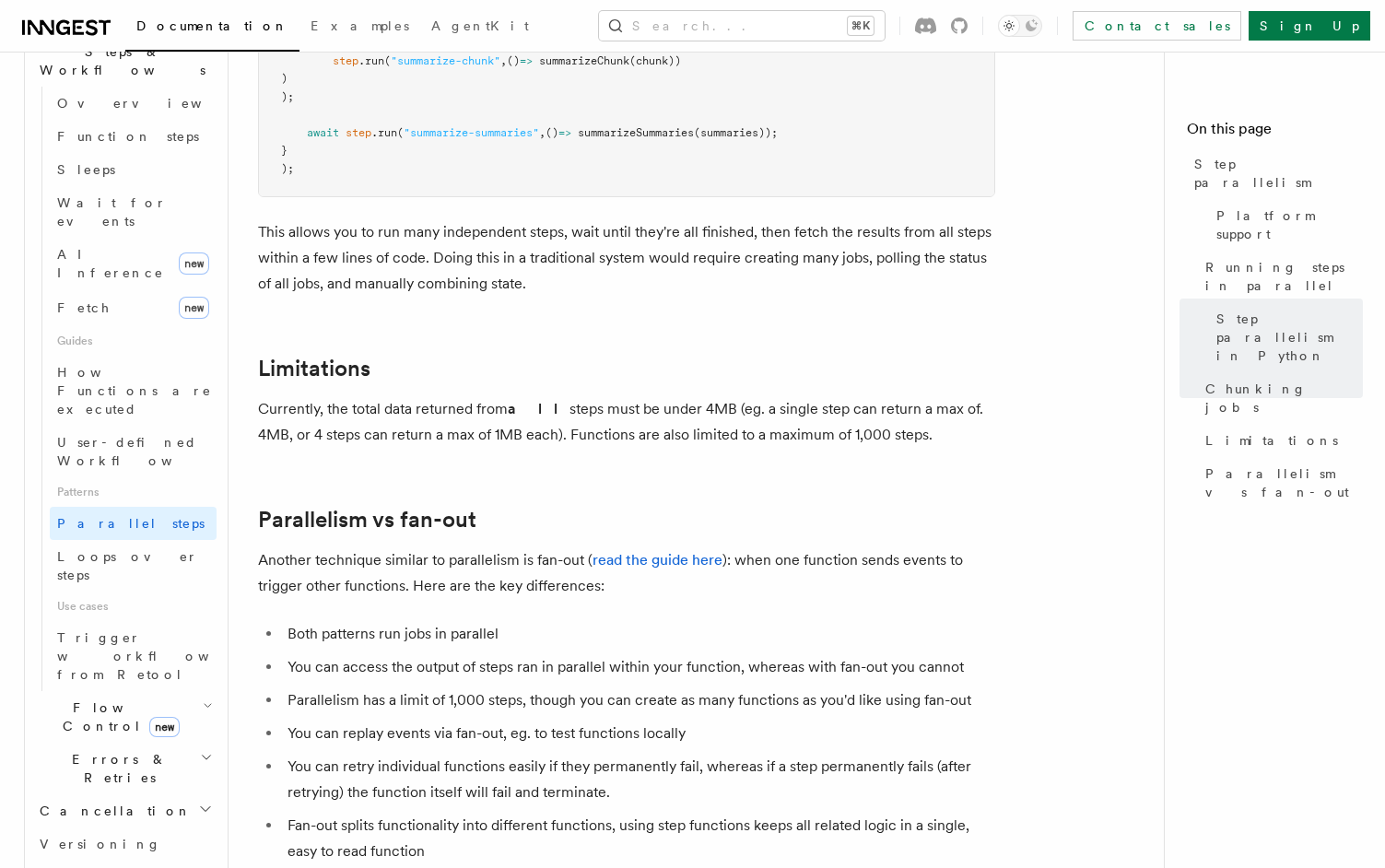 scroll, scrollTop: 3256, scrollLeft: 0, axis: vertical 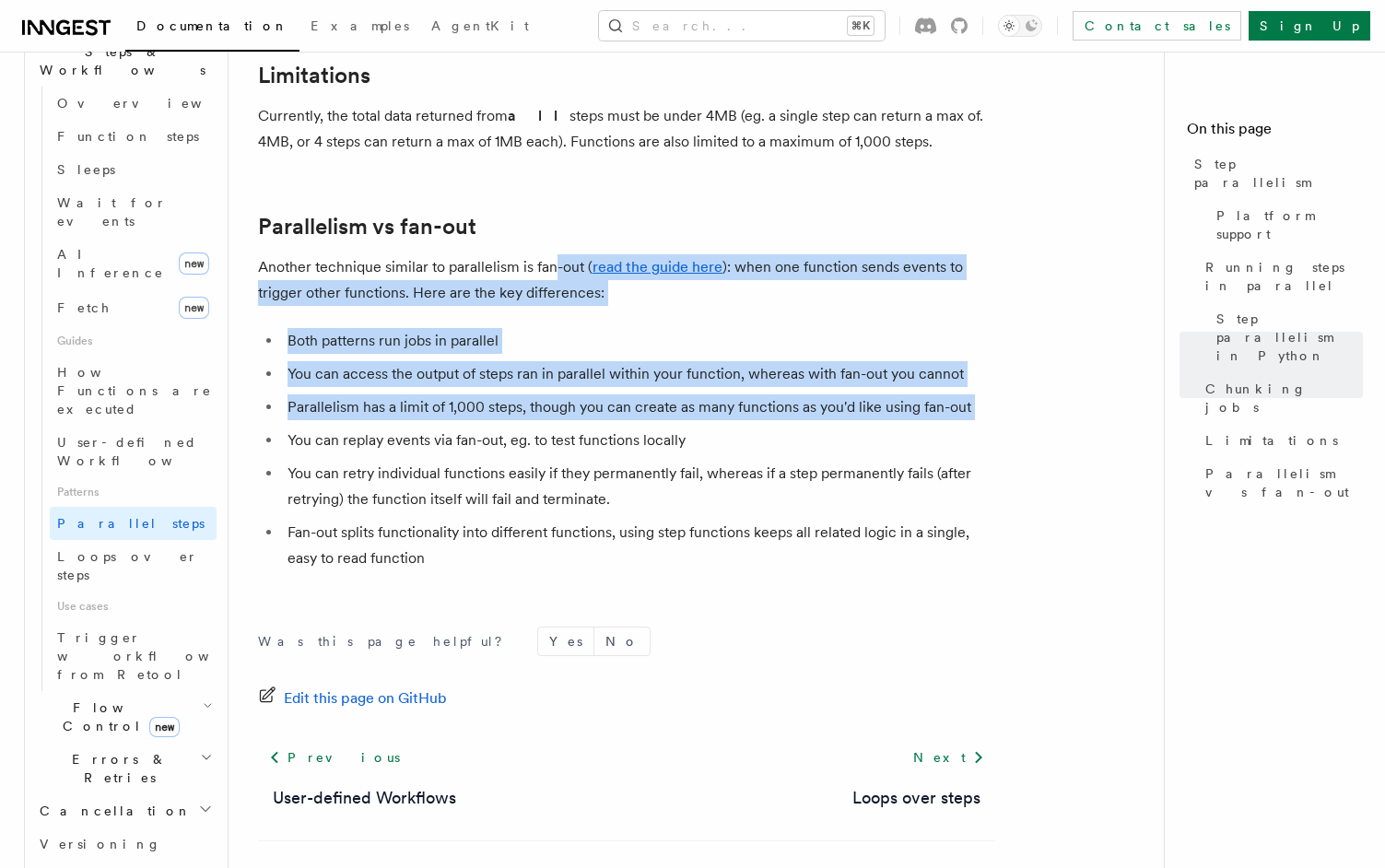 drag, startPoint x: 555, startPoint y: 253, endPoint x: 488, endPoint y: 405, distance: 166.111 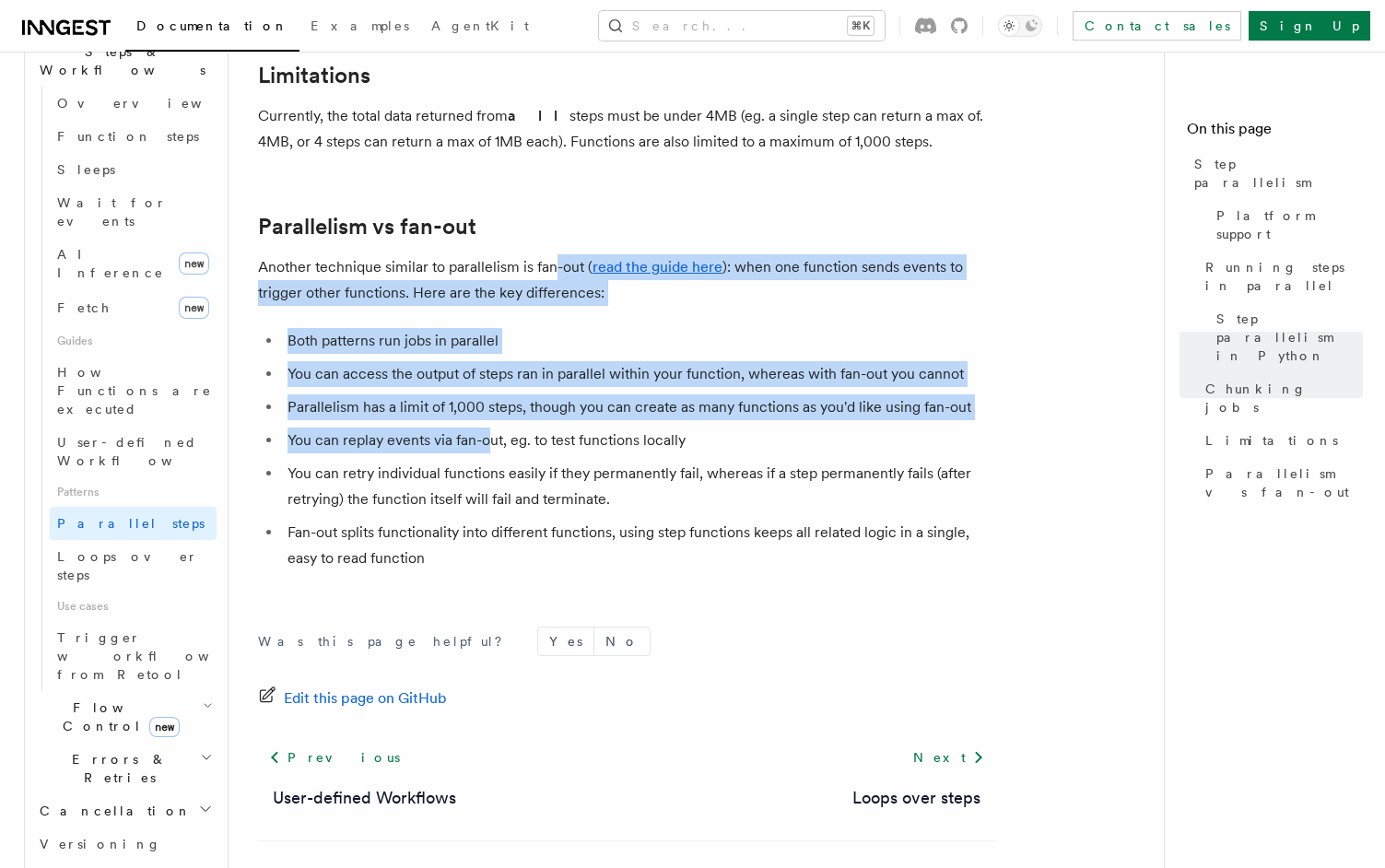click on "You can replay events via fan-out, eg. to test functions locally" at bounding box center (639, 440) 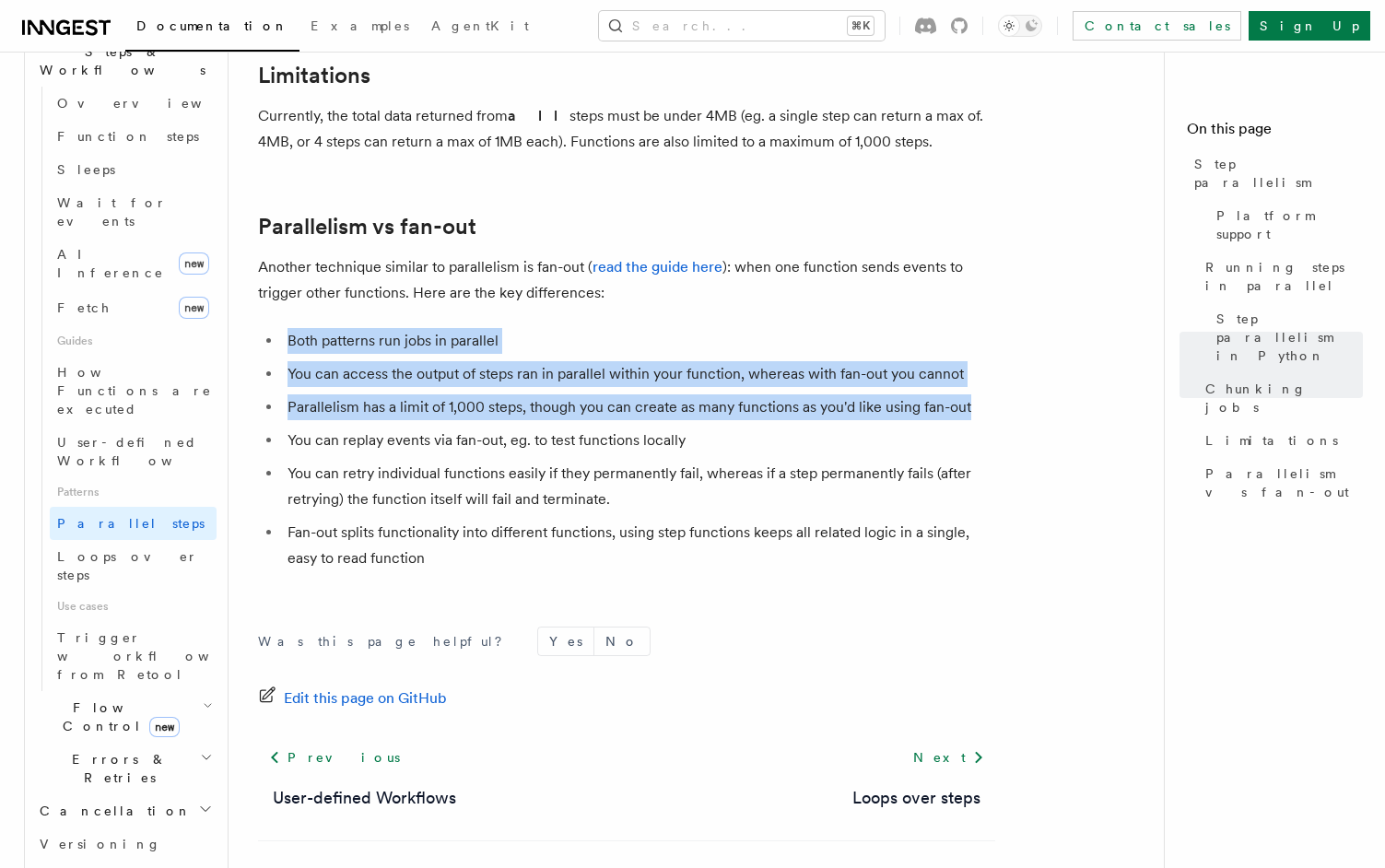 drag, startPoint x: 490, startPoint y: 288, endPoint x: 979, endPoint y: 382, distance: 497.9528 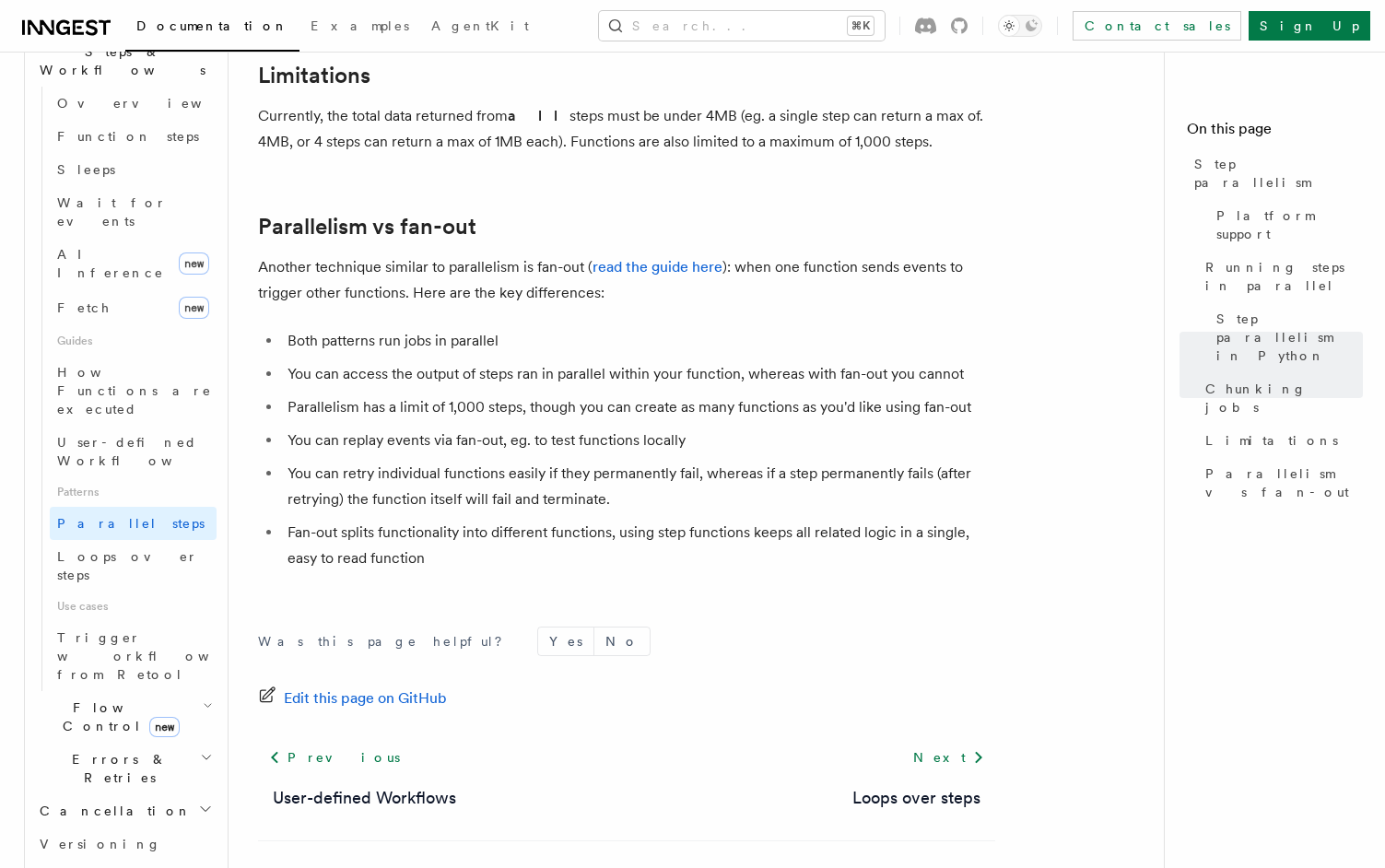 click on "You can access the output of steps ran in parallel within your function, whereas with fan-out you cannot" at bounding box center (639, 374) 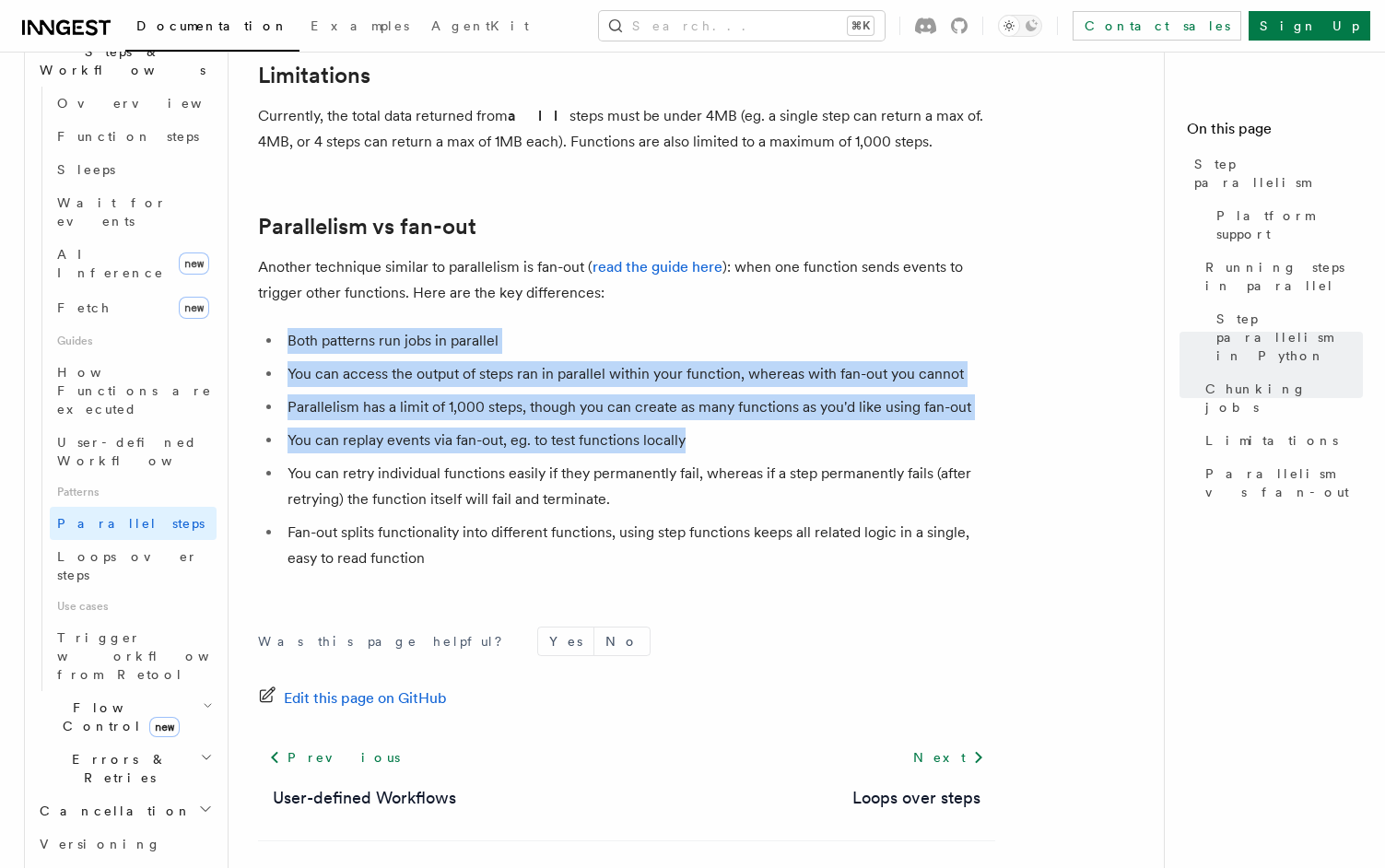 drag, startPoint x: 702, startPoint y: 416, endPoint x: 525, endPoint y: 293, distance: 215.54118 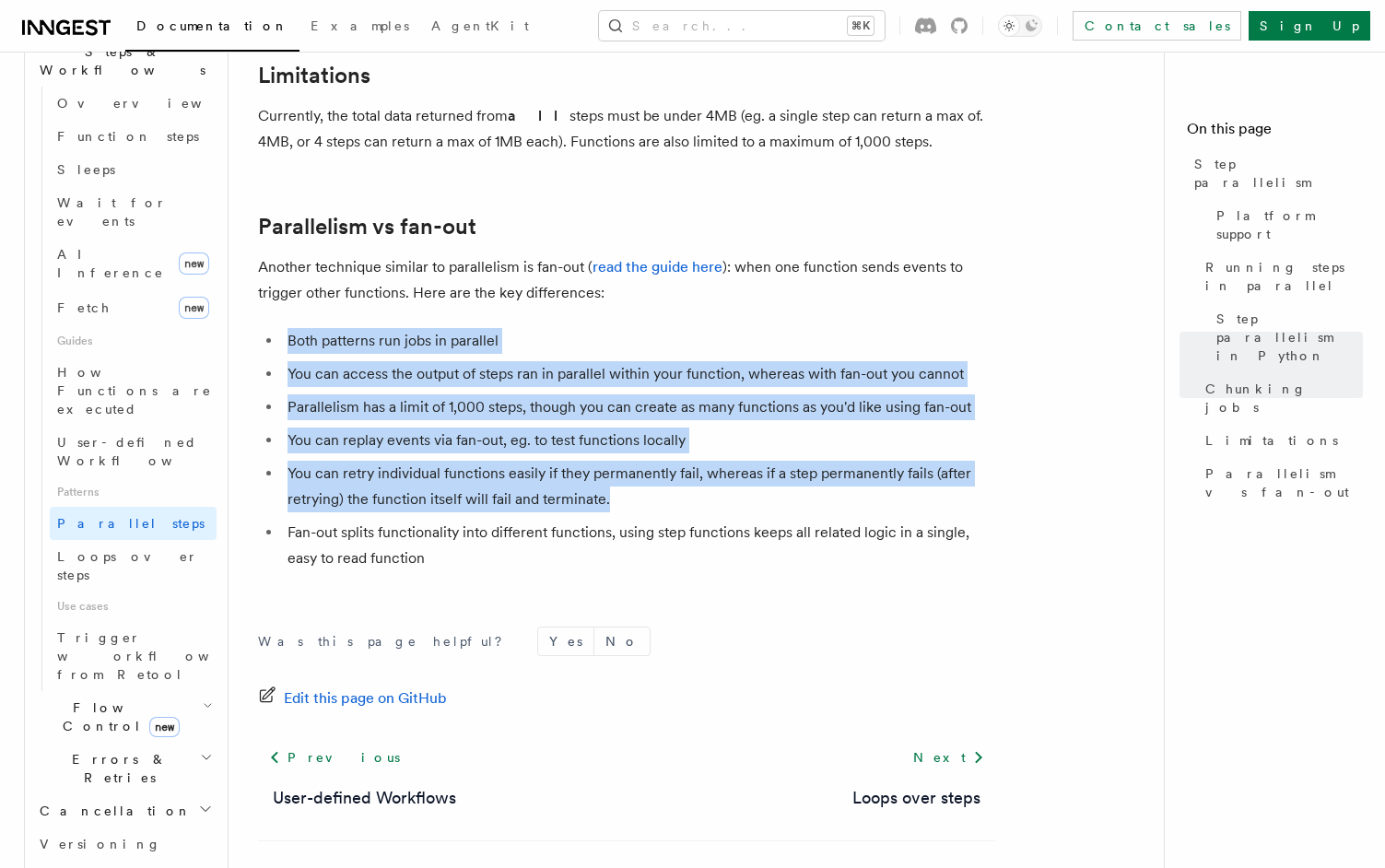drag, startPoint x: 487, startPoint y: 293, endPoint x: 841, endPoint y: 481, distance: 400.82415 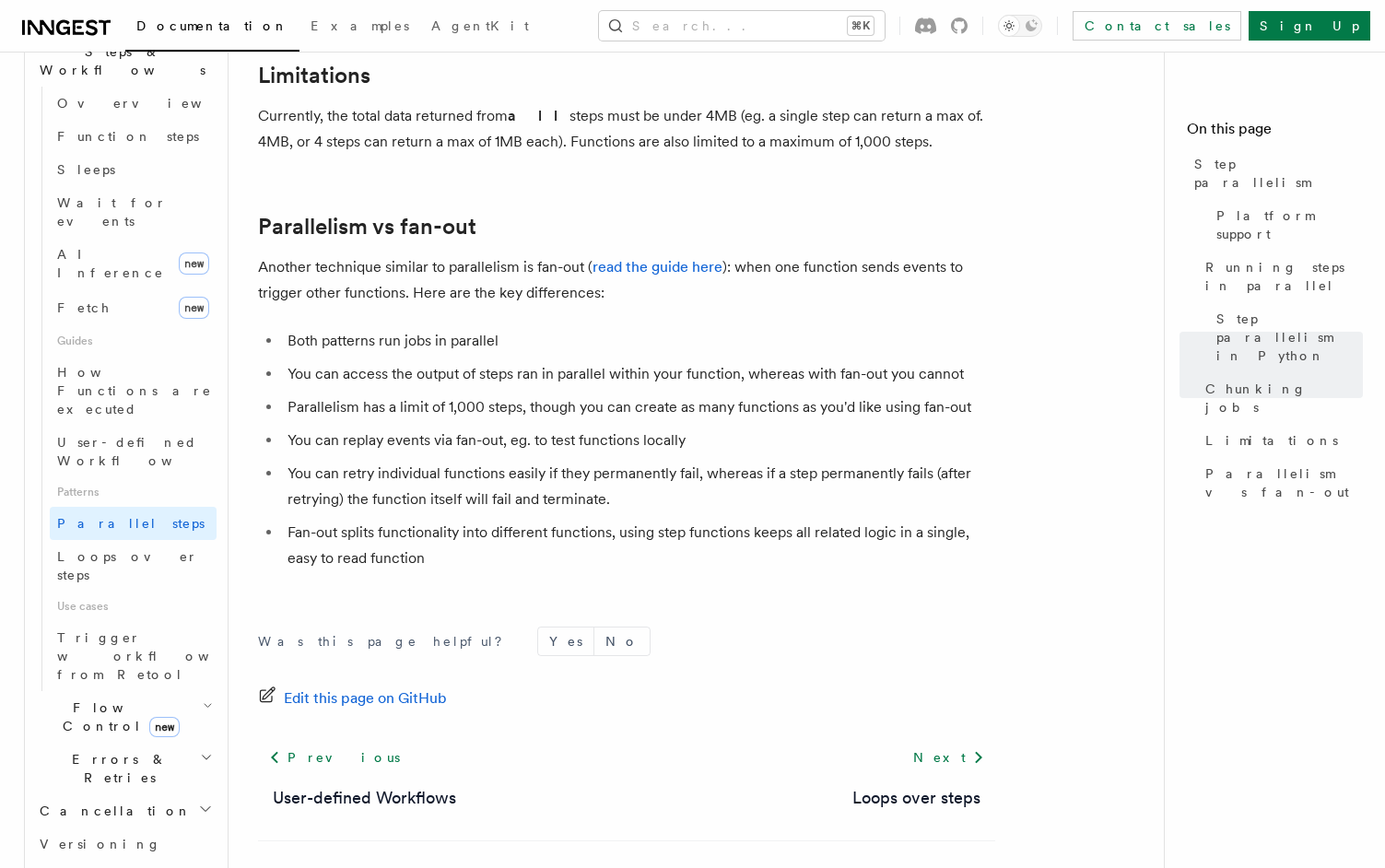 click on "Features Inngest Functions Steps & Workflows Step parallelism
If you’re using a serverless platform to host, code will run in true parallelism similar to multi-threading (without shared state)
Each step will be individually retried
Platform support
Parallelism works across all providers and platforms . True parallelism is supported for serverless functions; if you’re using a single Express server you’ll be splitting all parallel jobs amongst a single-threaded node server.
Running steps in parallel
You can run steps in parallel via Promise.all() :
Create each step via step.run() without awaiting, which returns an unresolved promise.
Await all steps via Promise.all() . This triggers all steps to run in parallel via separate executions.
A common use case is to split work into chunks:
Copy Copied import { Inngest } from "inngest" ;
const inngest = new Inngest ({ id : "signup-flow" });
export const fn = inngest.createFunction (
{ id :" at bounding box center (703, -1121) 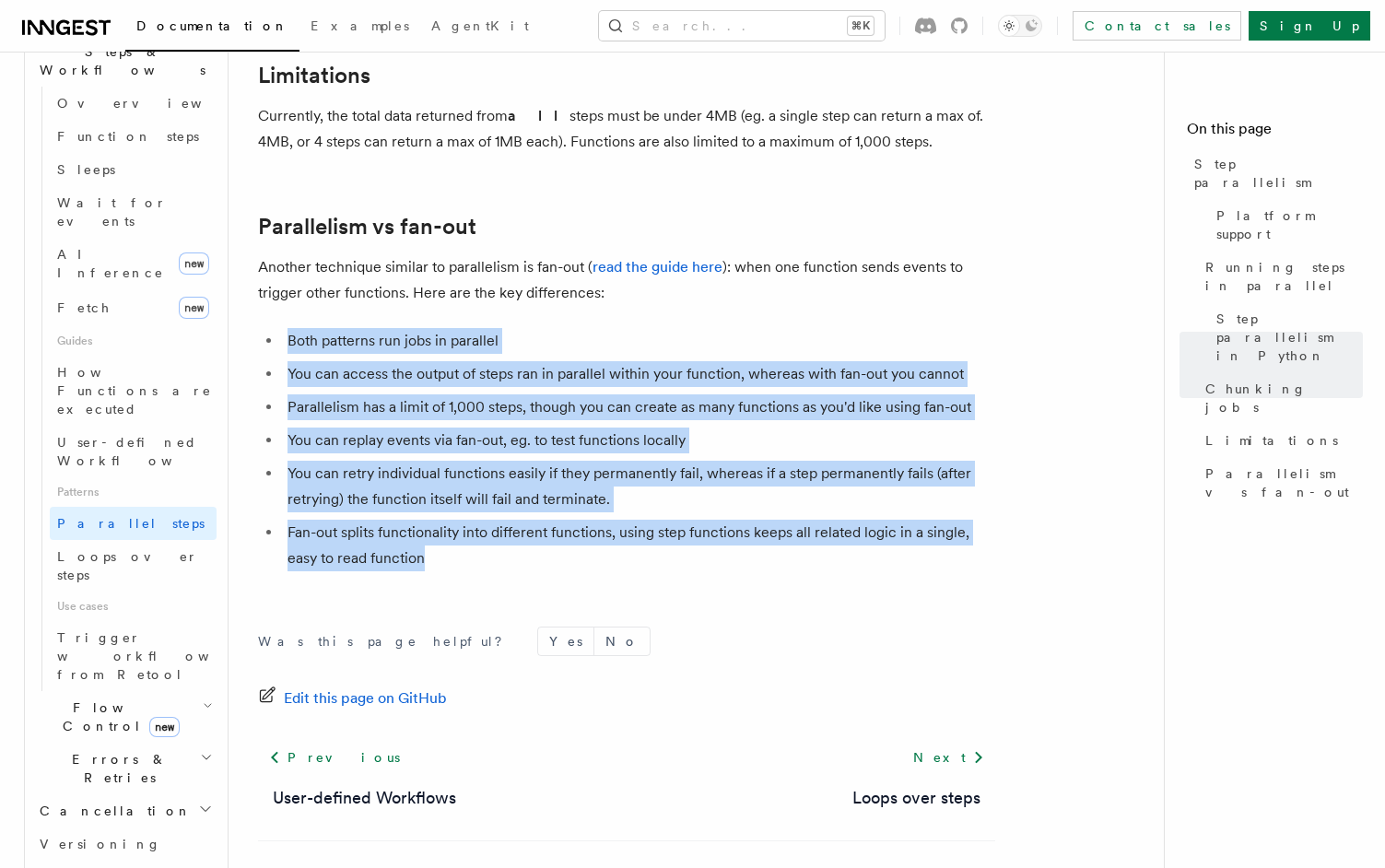 drag, startPoint x: 552, startPoint y: 538, endPoint x: 417, endPoint y: 300, distance: 273.622 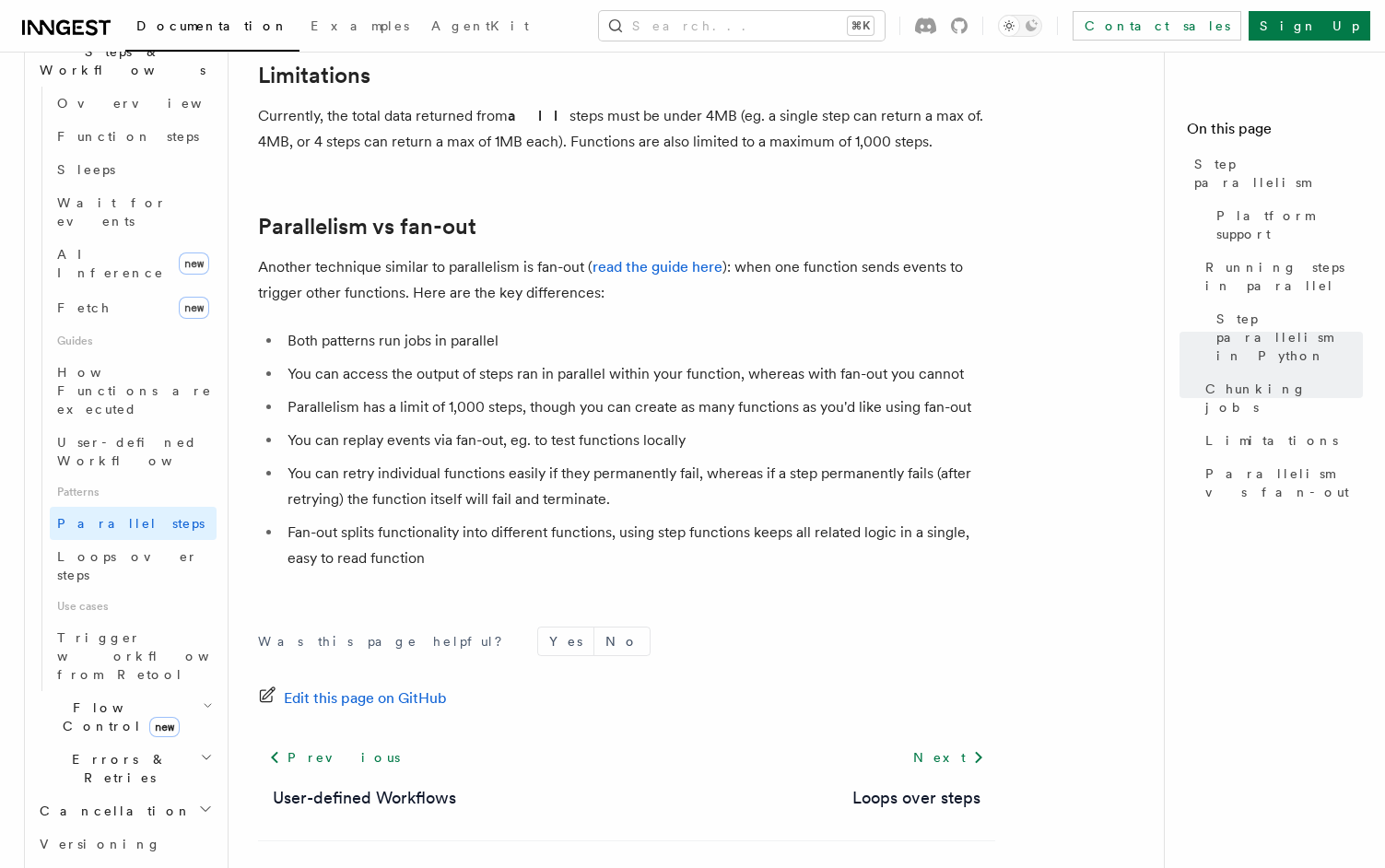 drag, startPoint x: 607, startPoint y: 545, endPoint x: 466, endPoint y: 549, distance: 141.05673 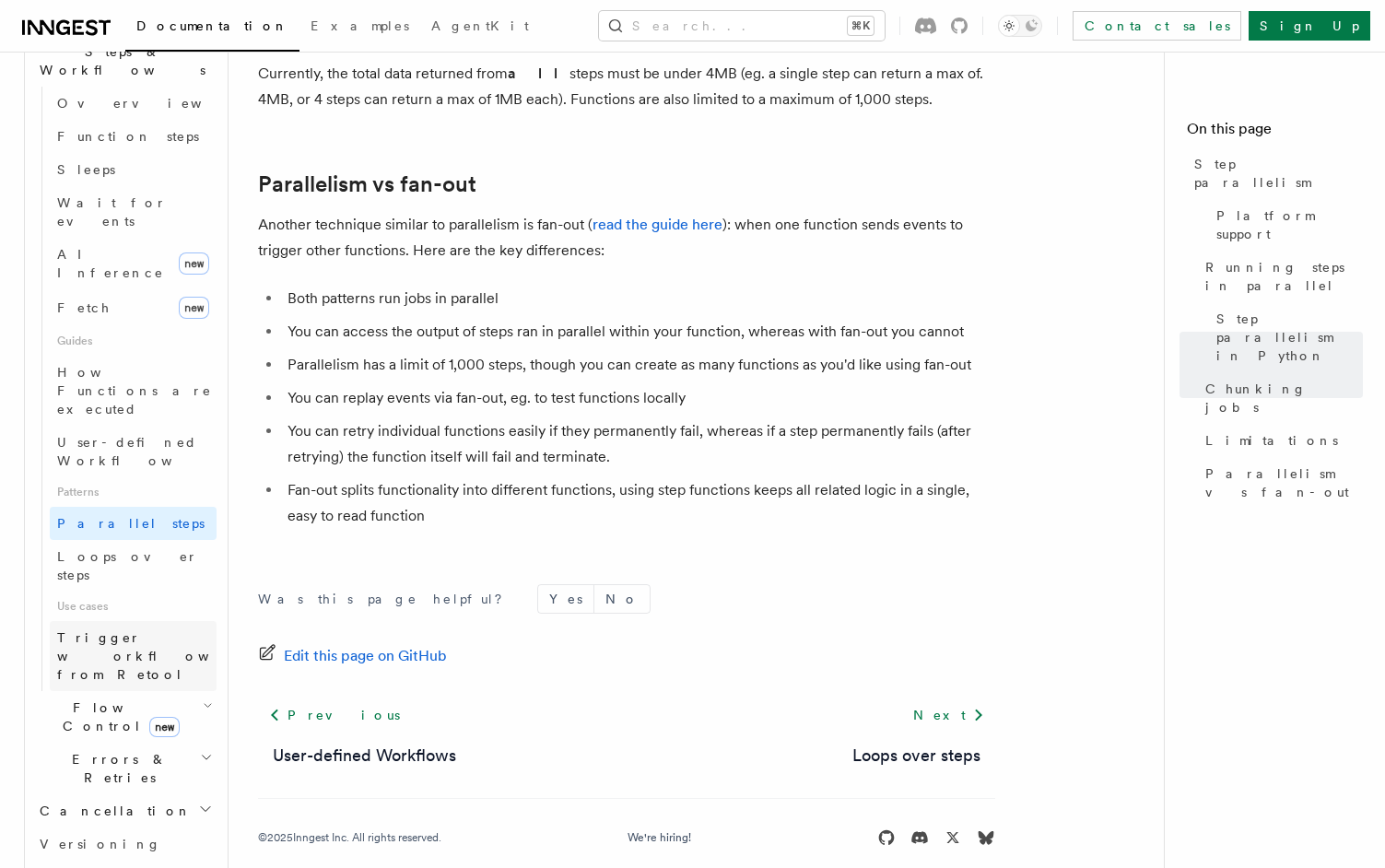 click on "Trigger workflows from Retool" at bounding box center [158, 656] 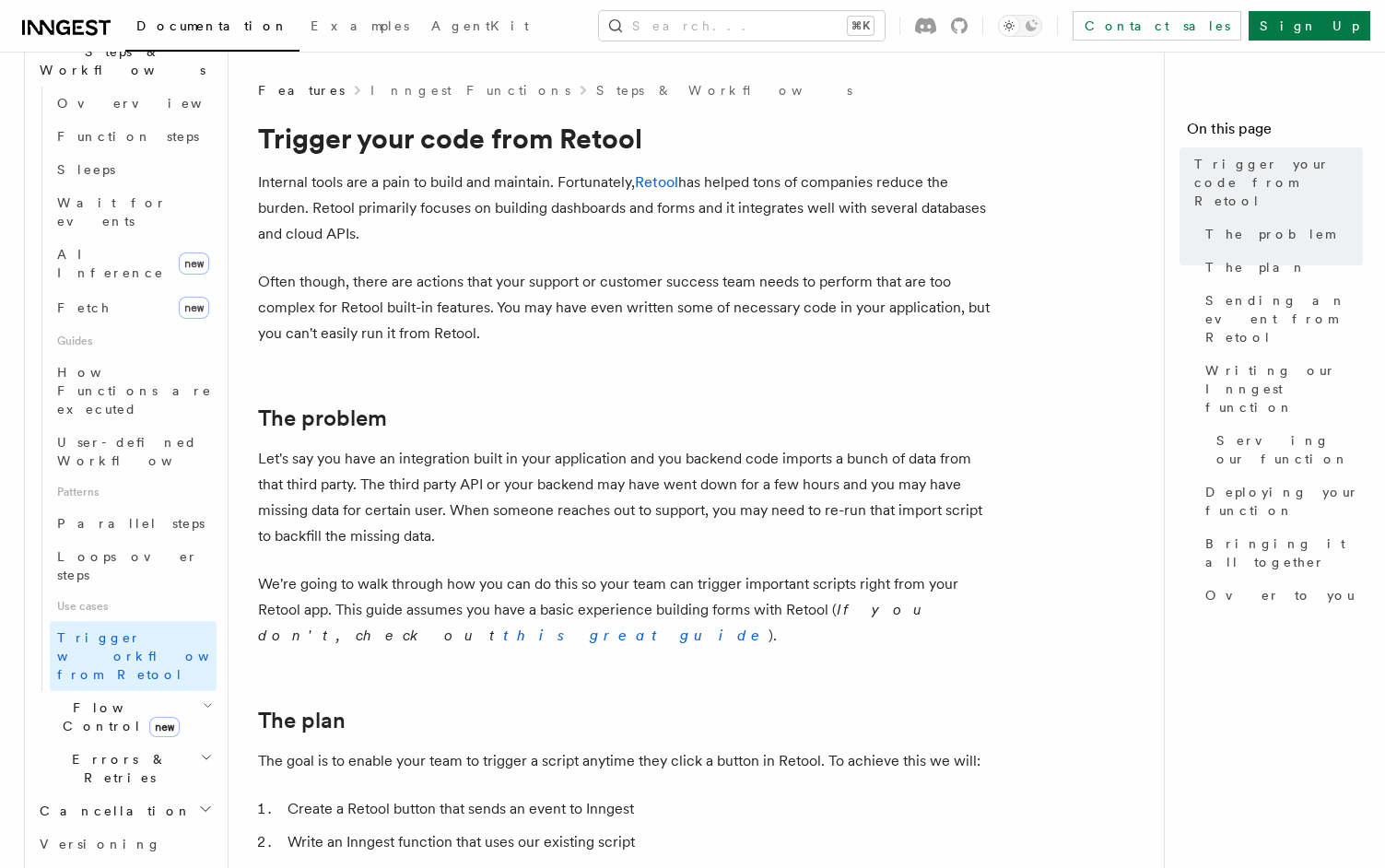 click on "Often though, there are actions that your support or customer success team needs to perform that are too complex for Retool built-in features. You may have even written some of necessary code in your application, but you can't easily run it from Retool." at bounding box center (627, 308) 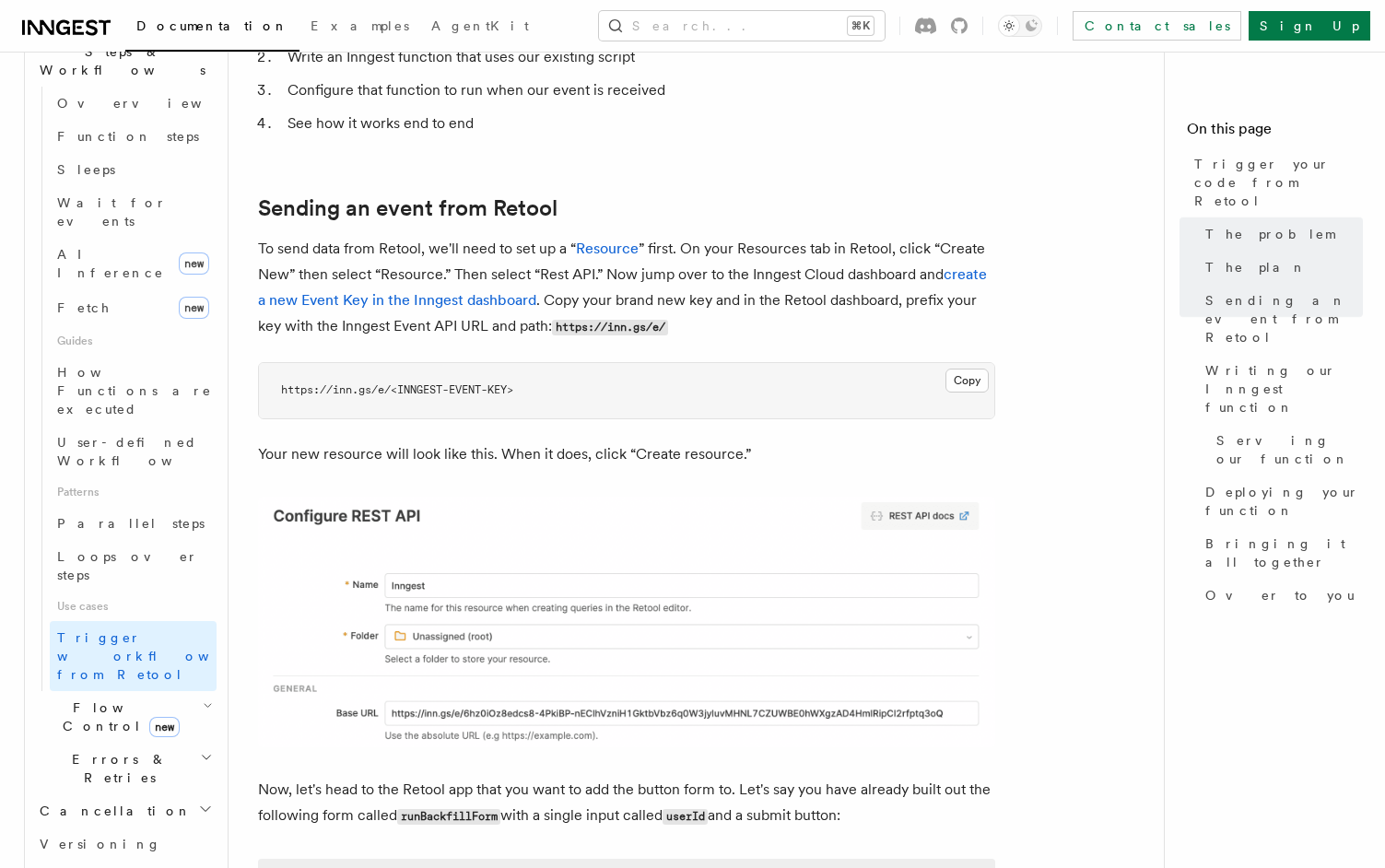 scroll, scrollTop: 800, scrollLeft: 0, axis: vertical 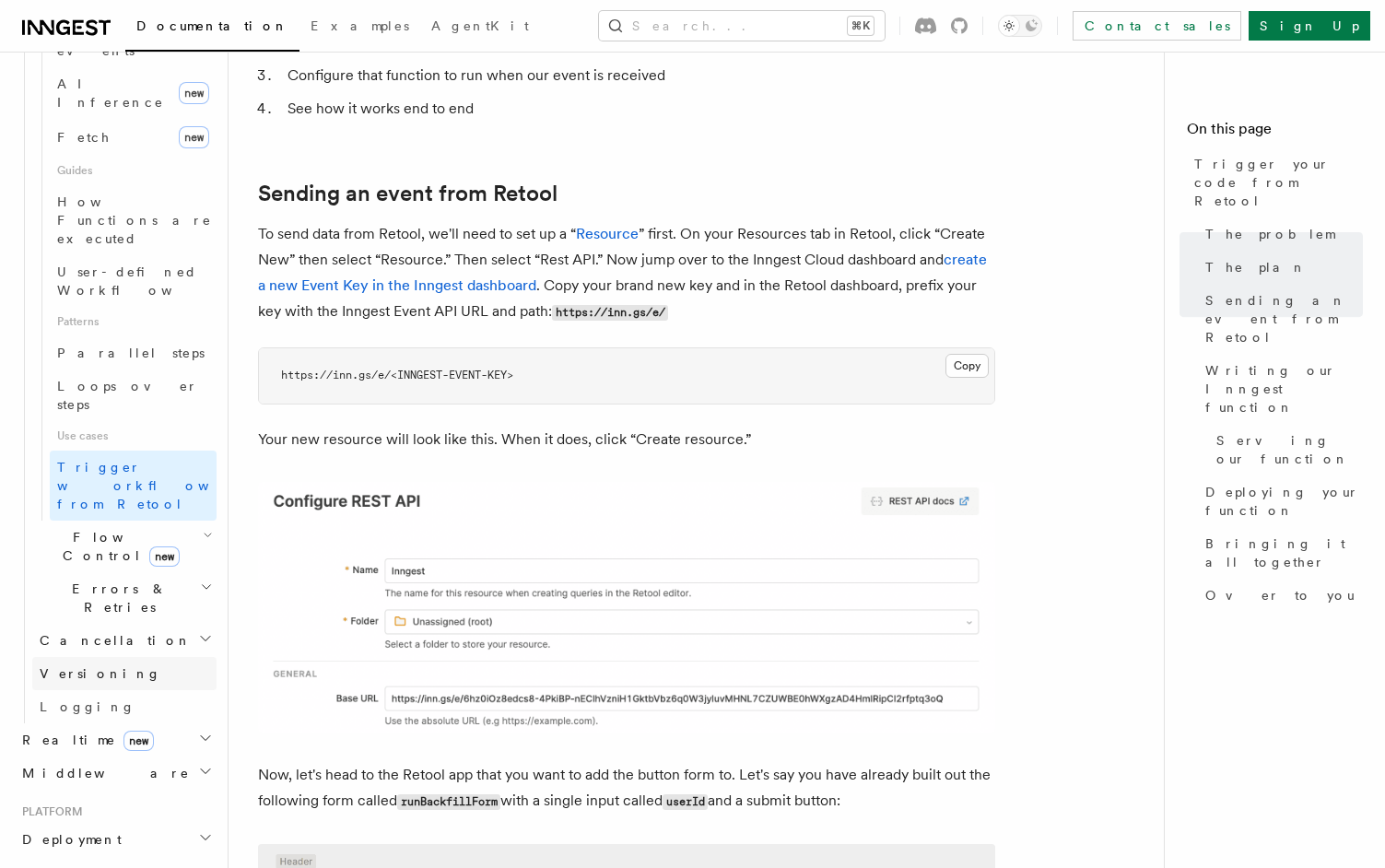 click on "Versioning" at bounding box center (100, 674) 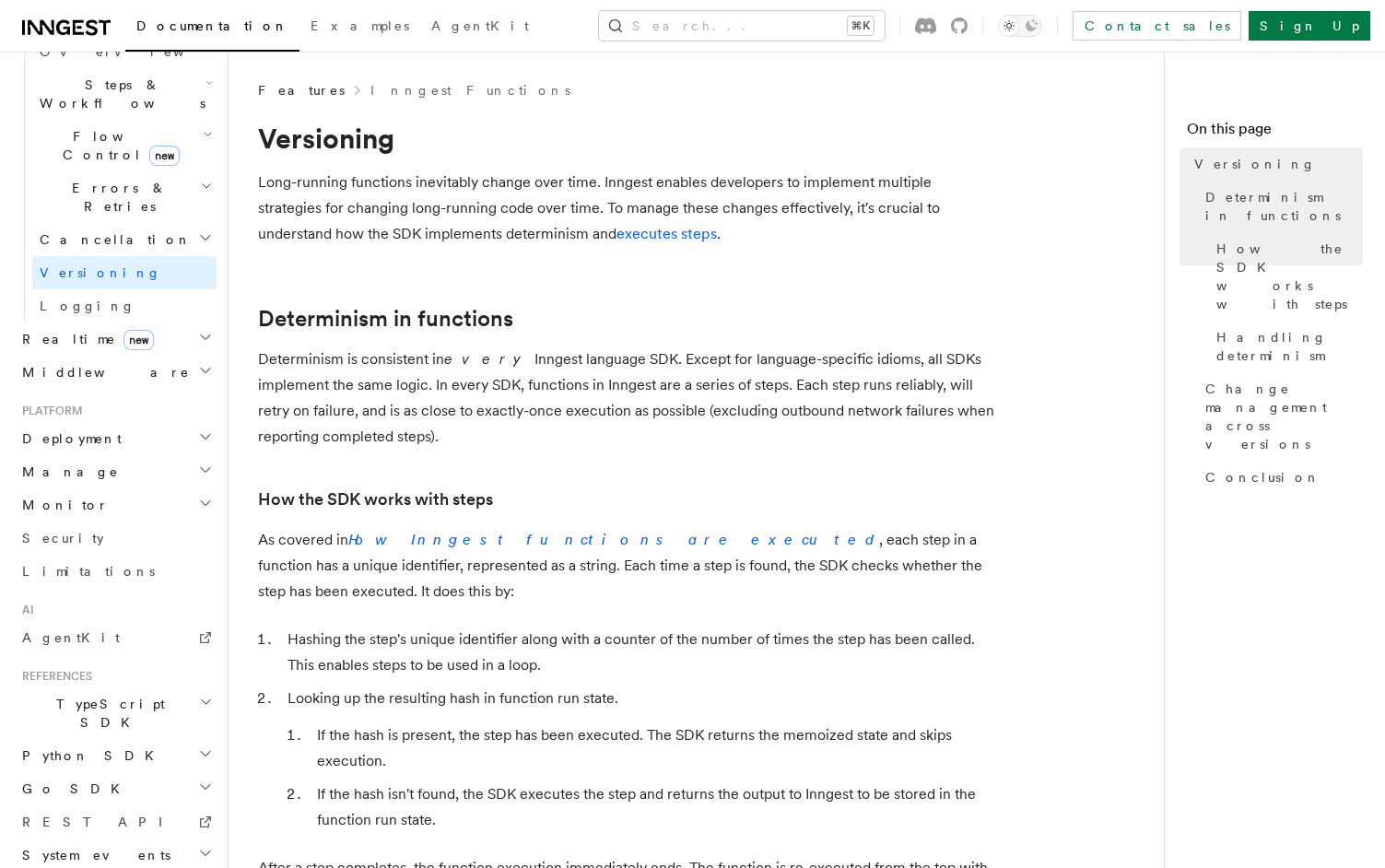 drag, startPoint x: 454, startPoint y: 356, endPoint x: 460, endPoint y: 430, distance: 74.24284 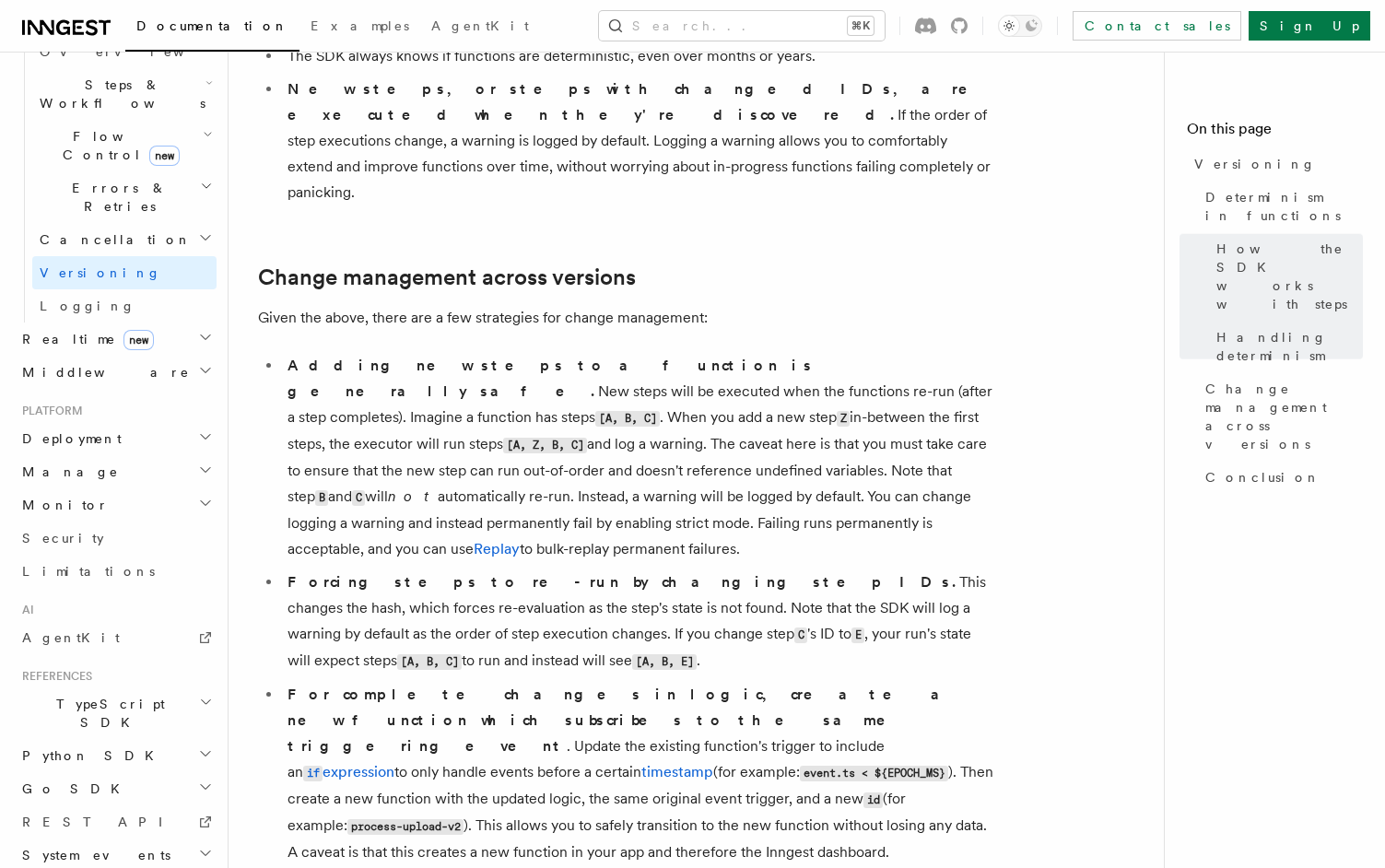 scroll, scrollTop: 1102, scrollLeft: 0, axis: vertical 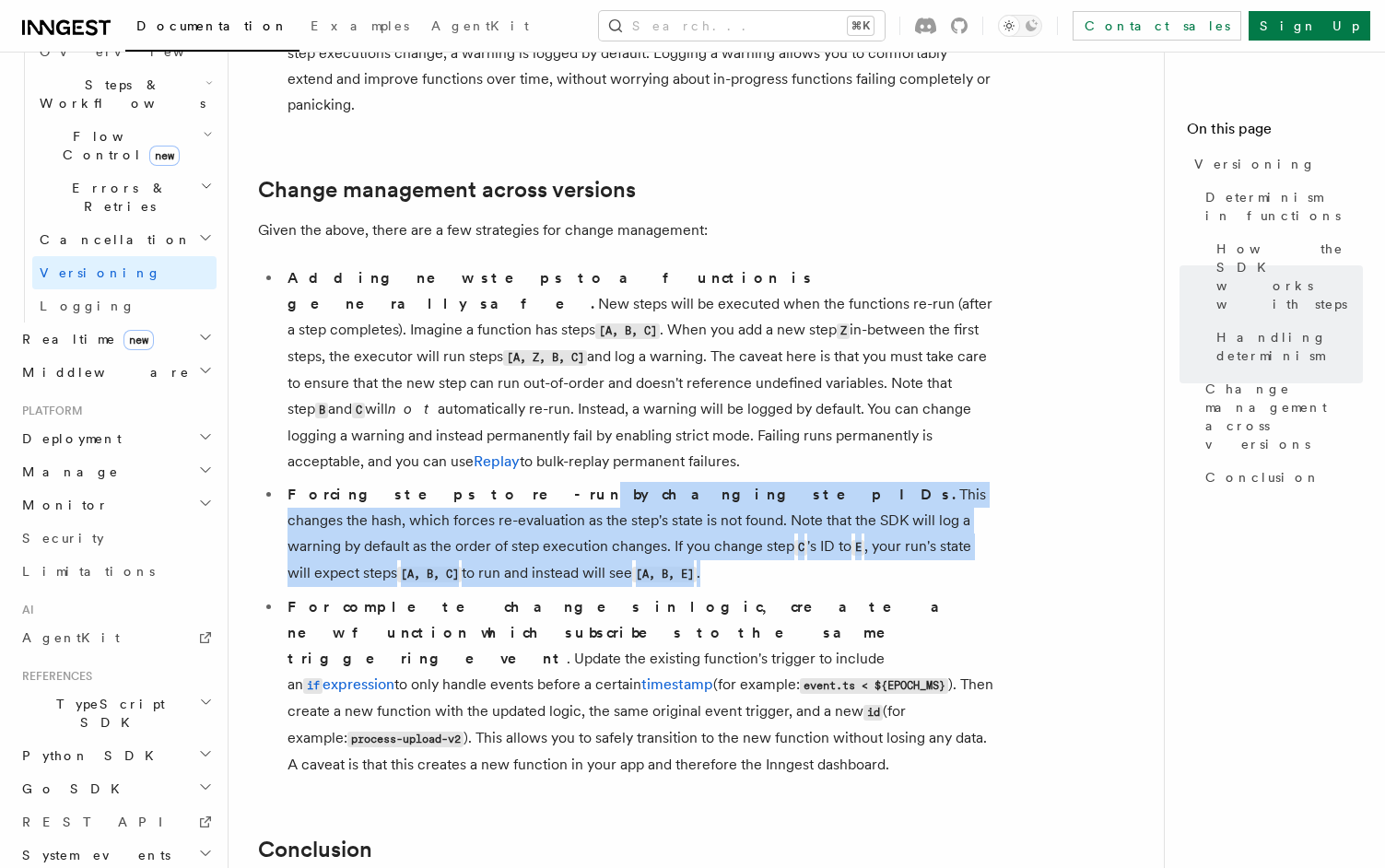 drag, startPoint x: 440, startPoint y: 396, endPoint x: 440, endPoint y: 464, distance: 68 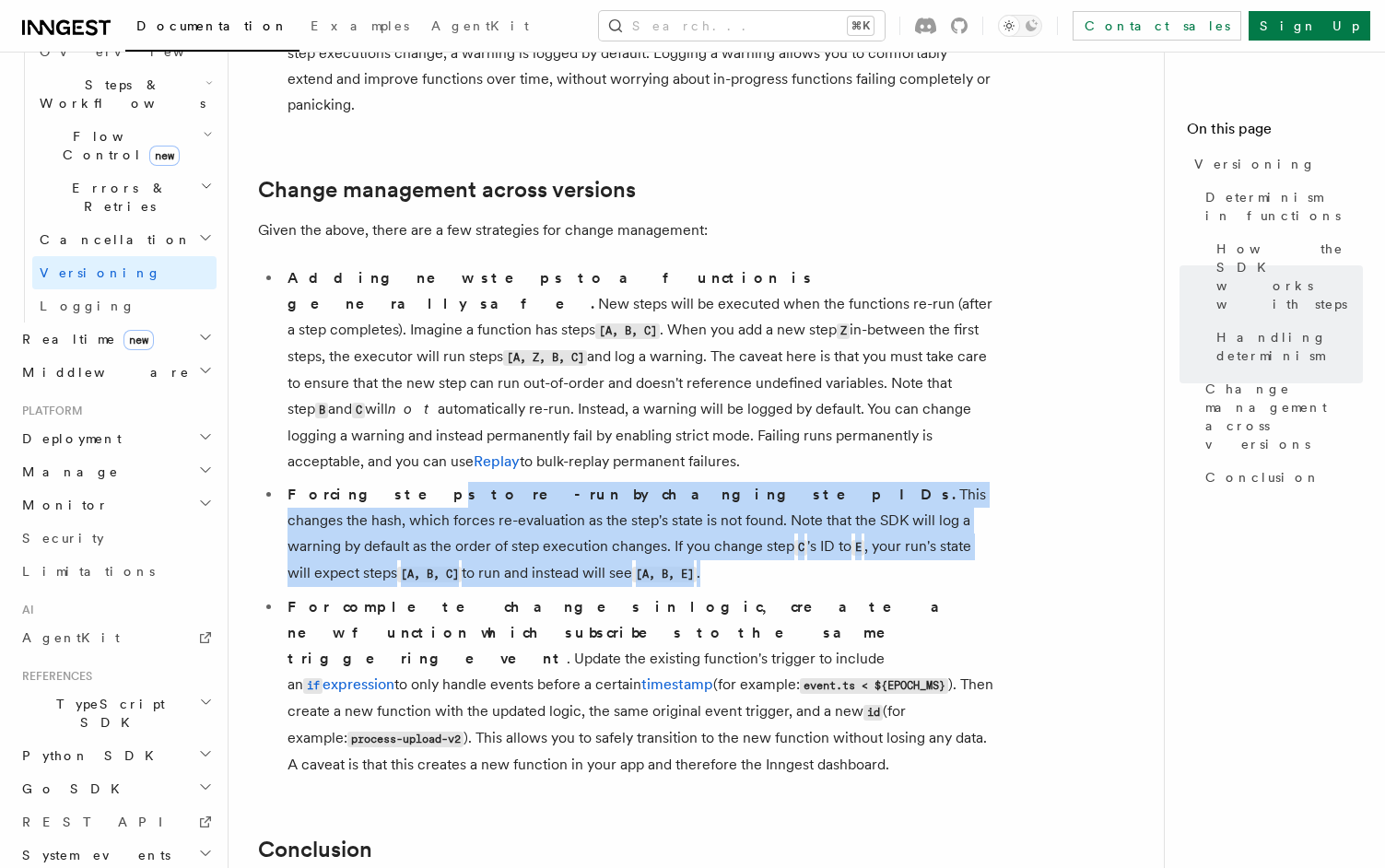 drag, startPoint x: 491, startPoint y: 479, endPoint x: 374, endPoint y: 393, distance: 145.2067 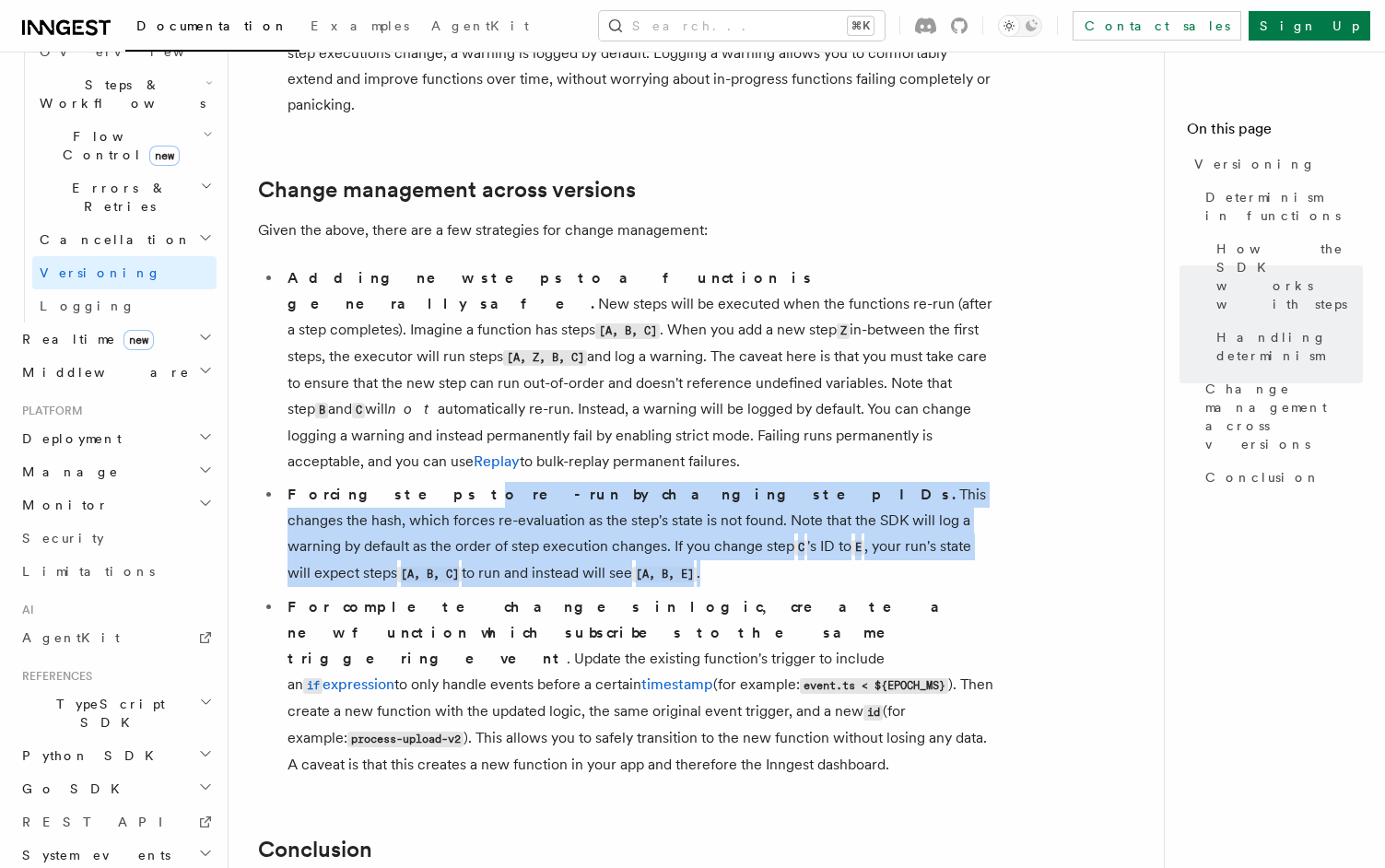 drag, startPoint x: 387, startPoint y: 393, endPoint x: 417, endPoint y: 476, distance: 88.25531 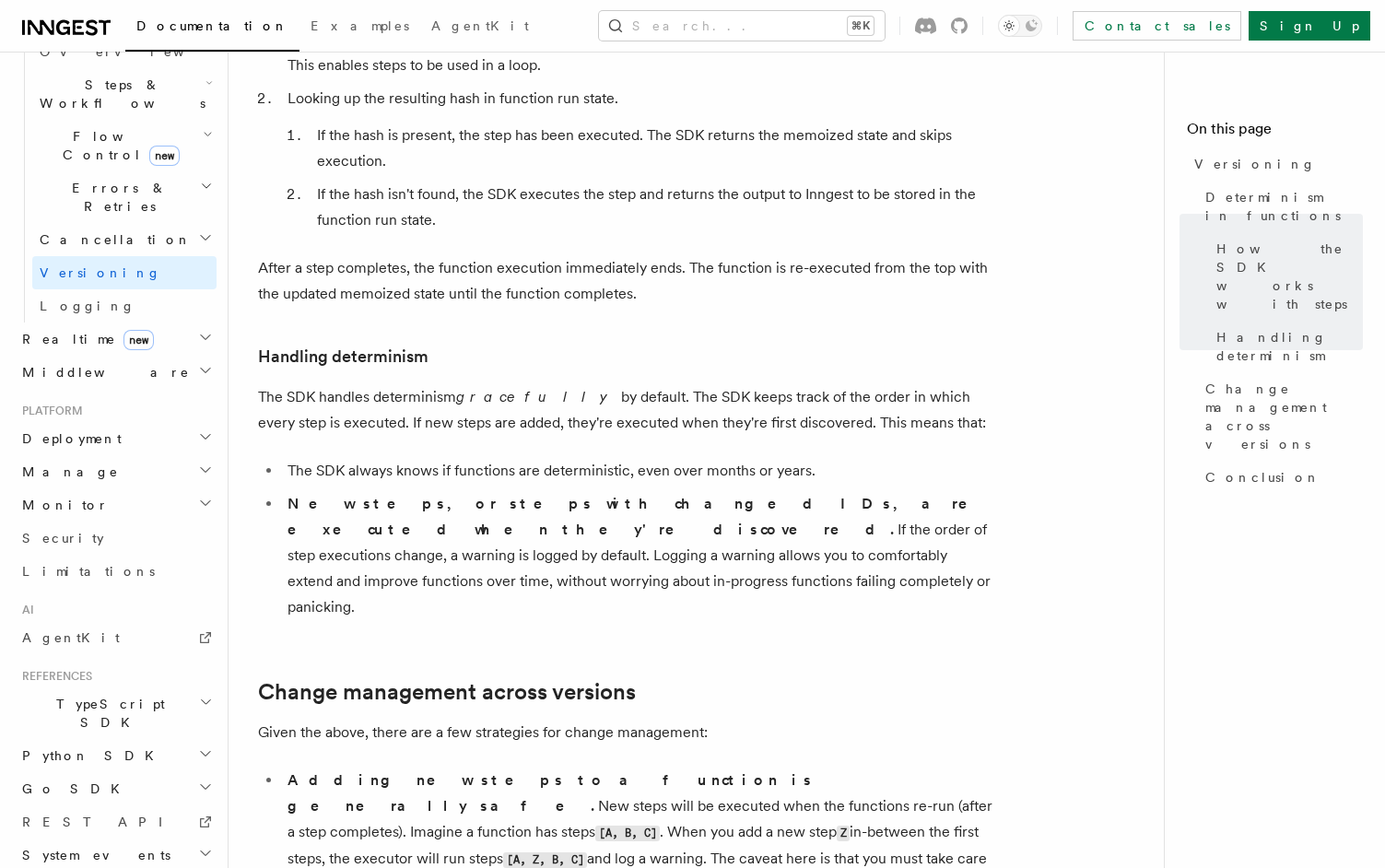 scroll, scrollTop: 585, scrollLeft: 0, axis: vertical 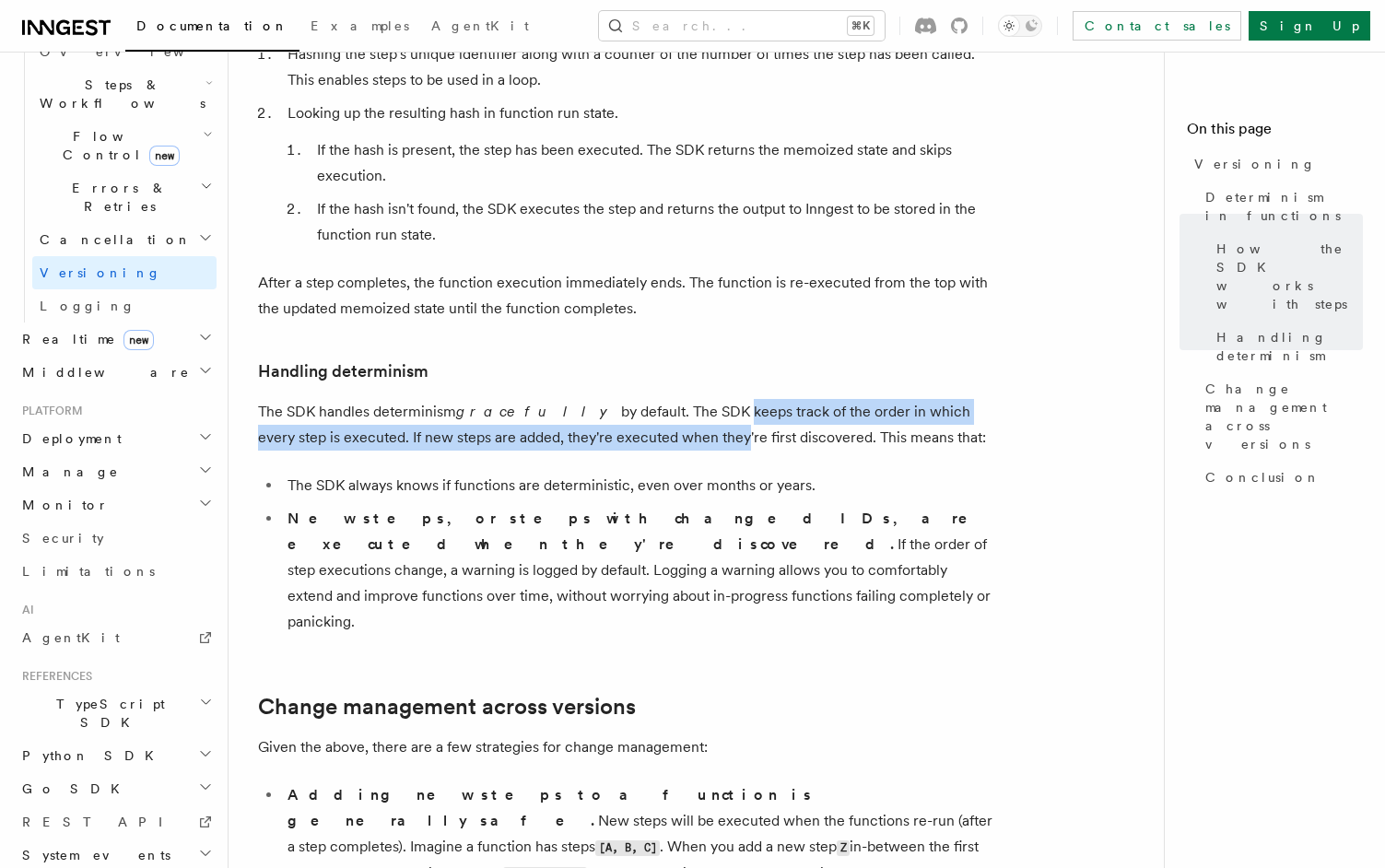 drag, startPoint x: 653, startPoint y: 416, endPoint x: 653, endPoint y: 386, distance: 30 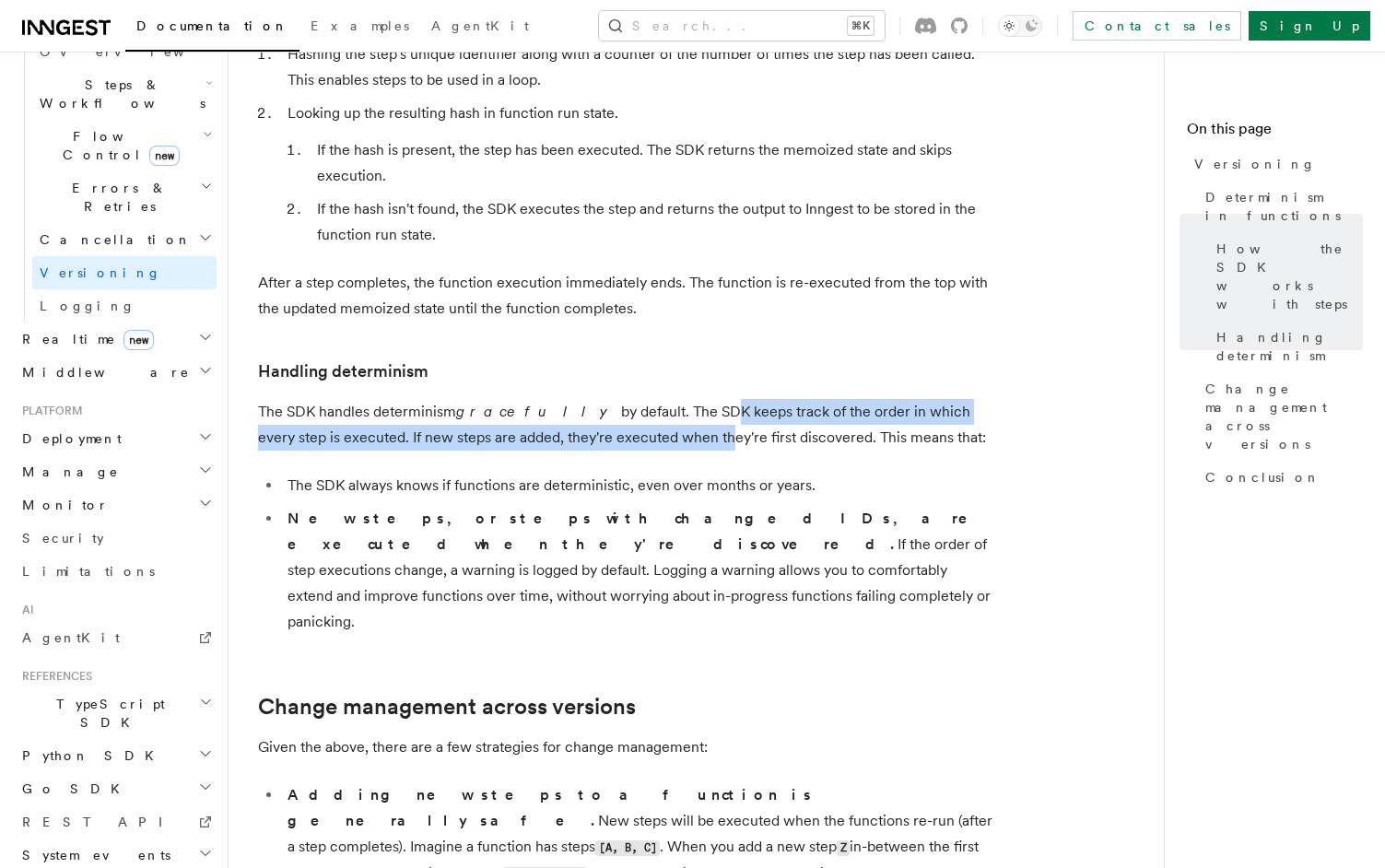 drag, startPoint x: 636, startPoint y: 386, endPoint x: 636, endPoint y: 418, distance: 32 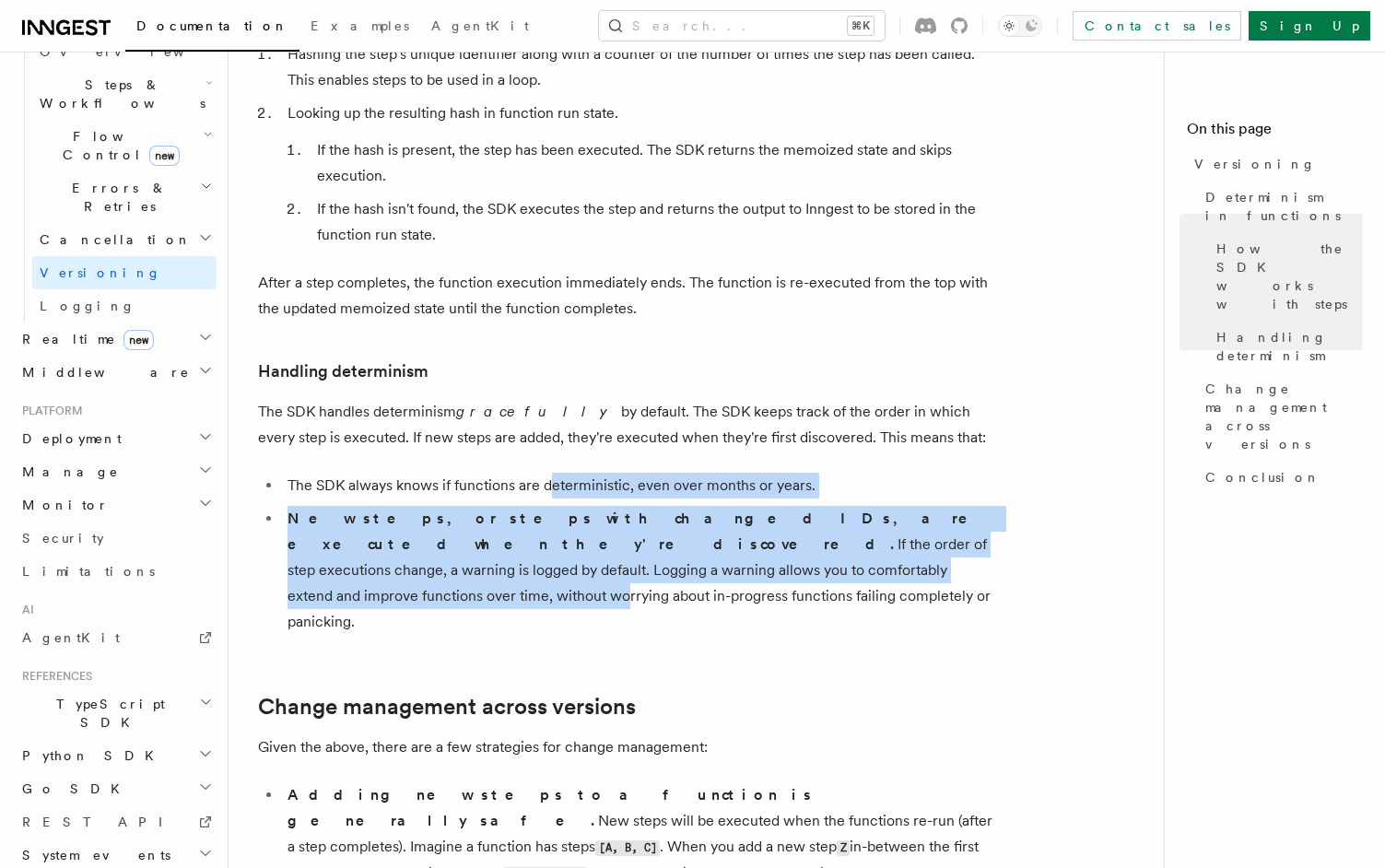 drag, startPoint x: 552, startPoint y: 461, endPoint x: 552, endPoint y: 533, distance: 72 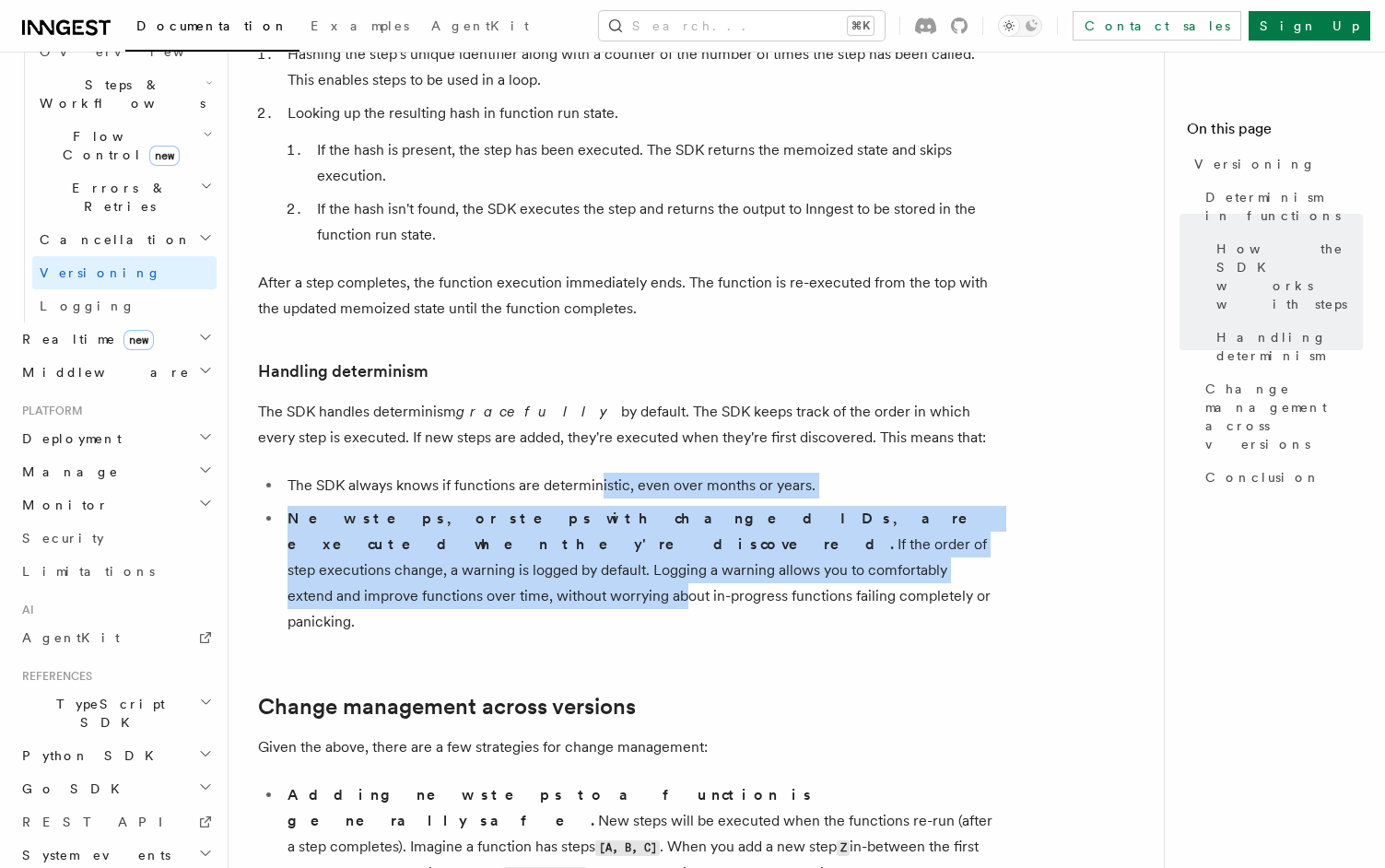 drag, startPoint x: 609, startPoint y: 540, endPoint x: 597, endPoint y: 455, distance: 85.84288 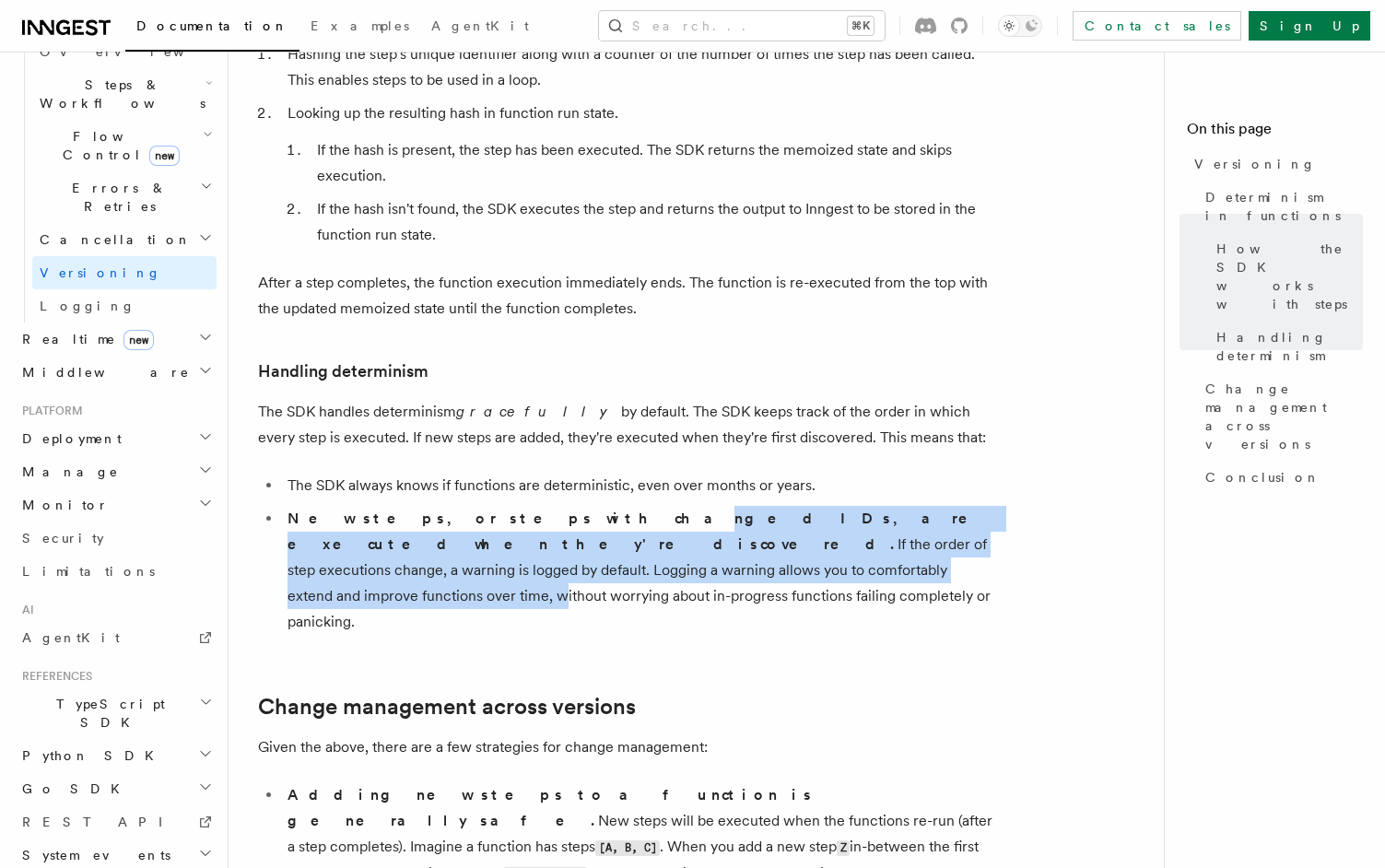drag, startPoint x: 483, startPoint y: 485, endPoint x: 483, endPoint y: 541, distance: 56 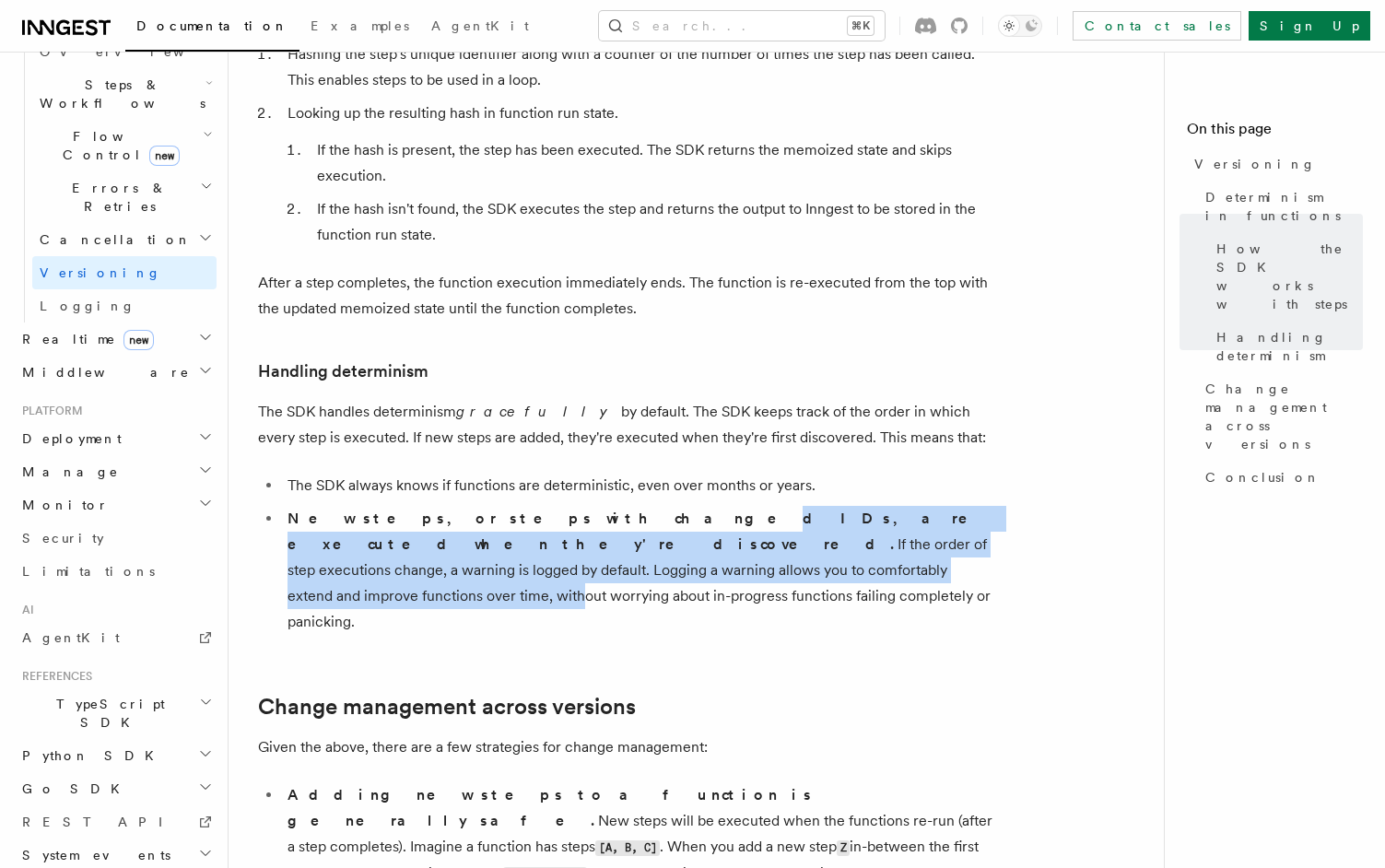 drag, startPoint x: 506, startPoint y: 545, endPoint x: 506, endPoint y: 505, distance: 40 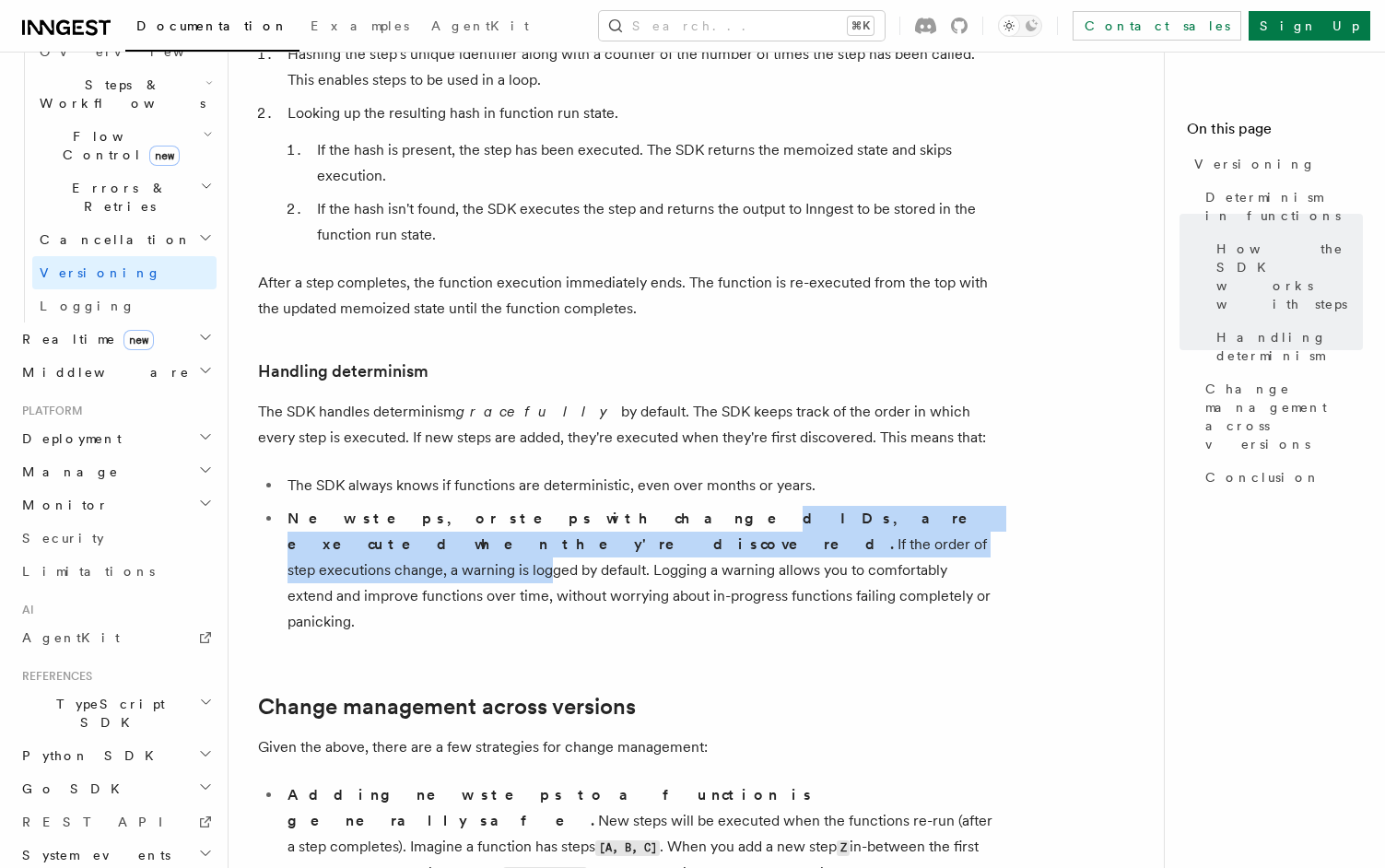 drag, startPoint x: 510, startPoint y: 530, endPoint x: 509, endPoint y: 490, distance: 40.012498 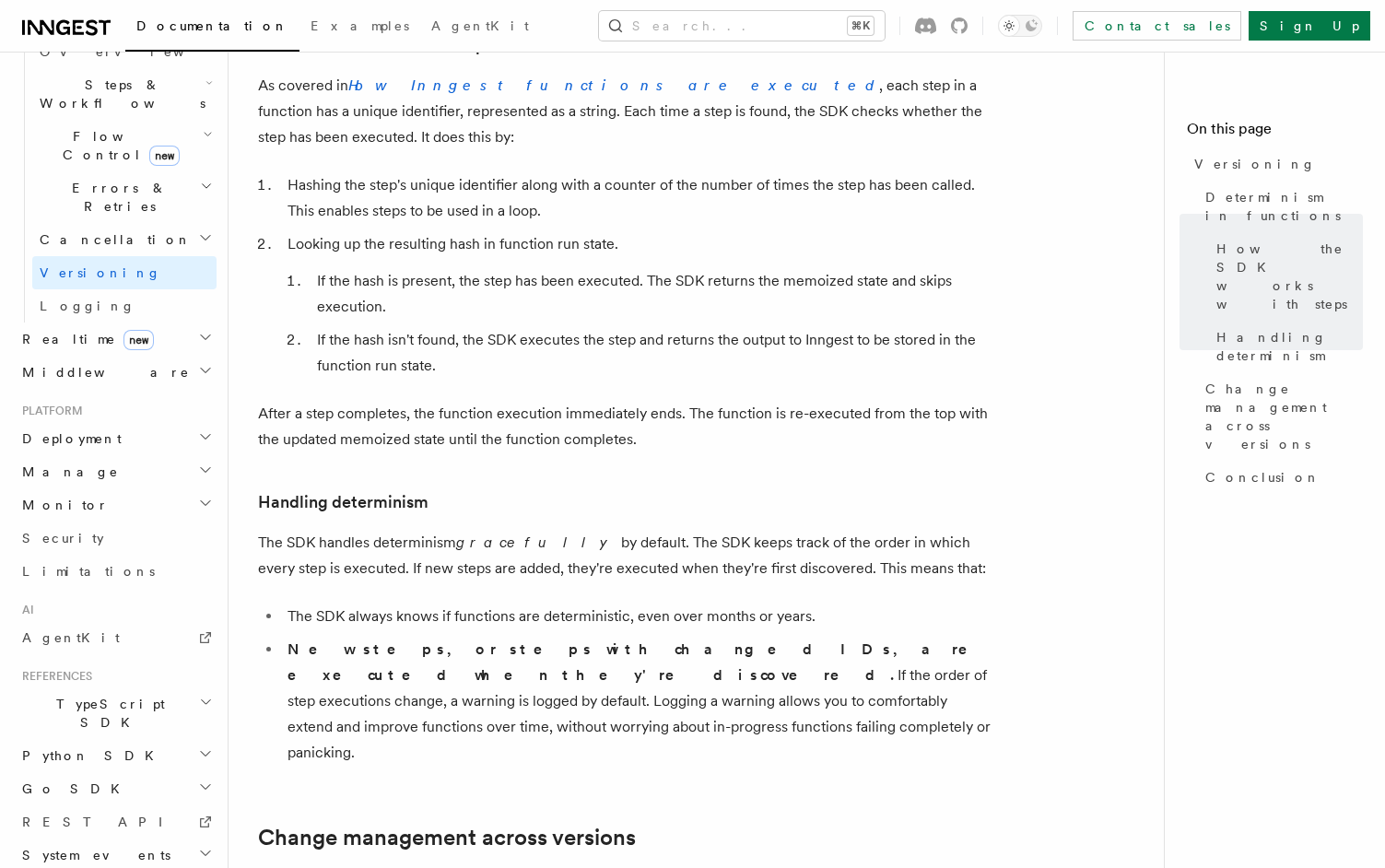 scroll, scrollTop: 159, scrollLeft: 0, axis: vertical 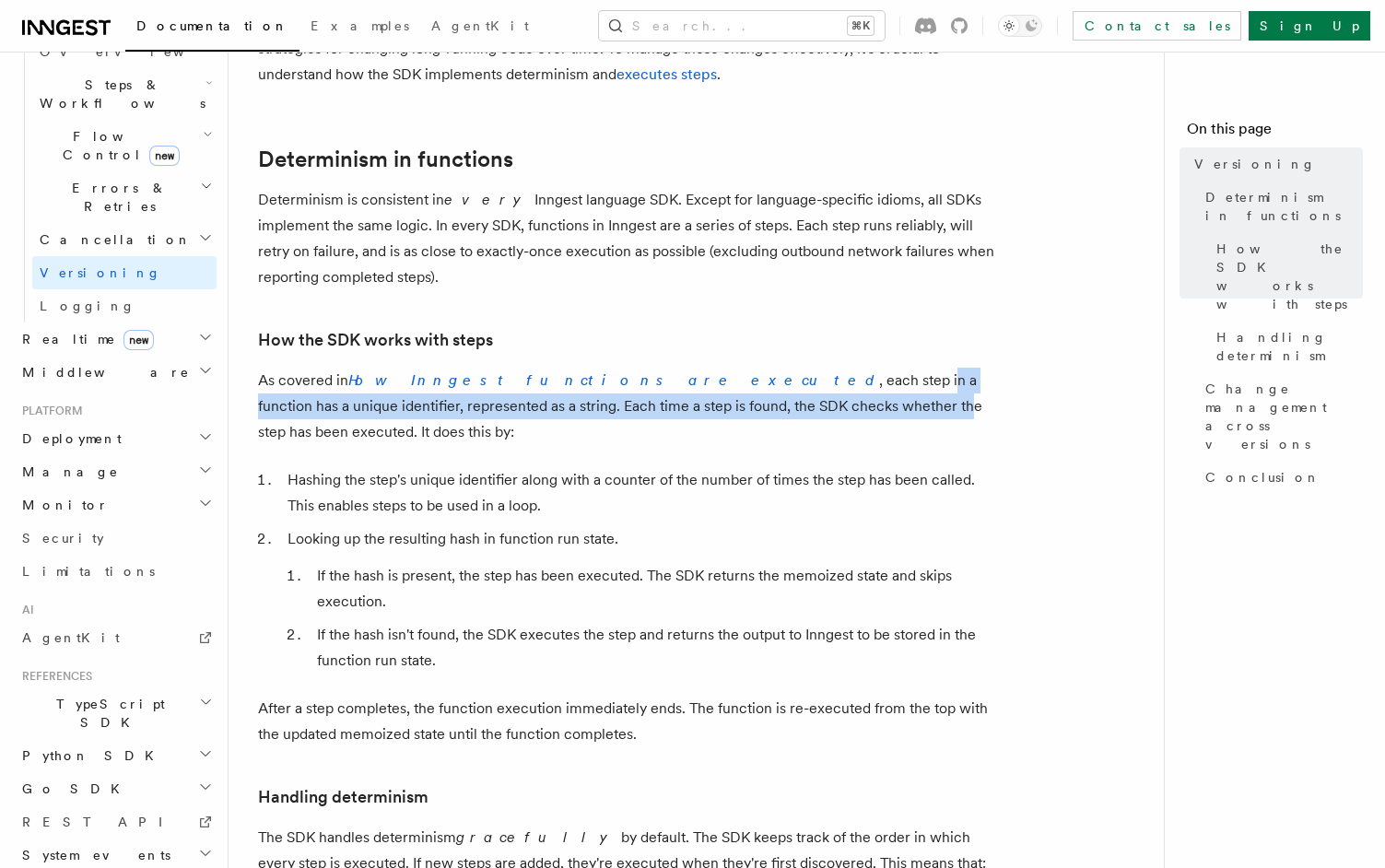 drag, startPoint x: 663, startPoint y: 404, endPoint x: 663, endPoint y: 384, distance: 20 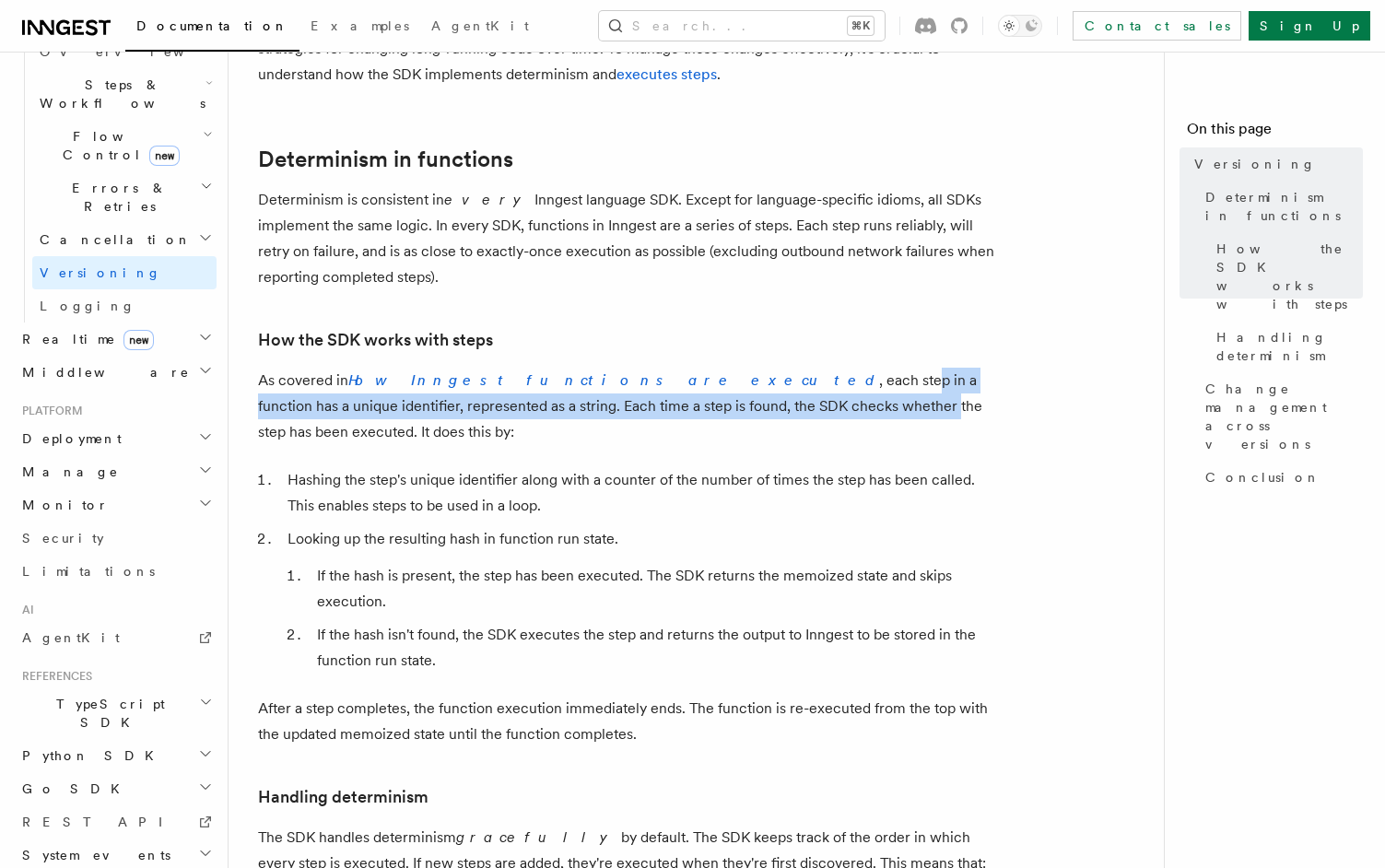 drag, startPoint x: 648, startPoint y: 383, endPoint x: 647, endPoint y: 416, distance: 33.015148 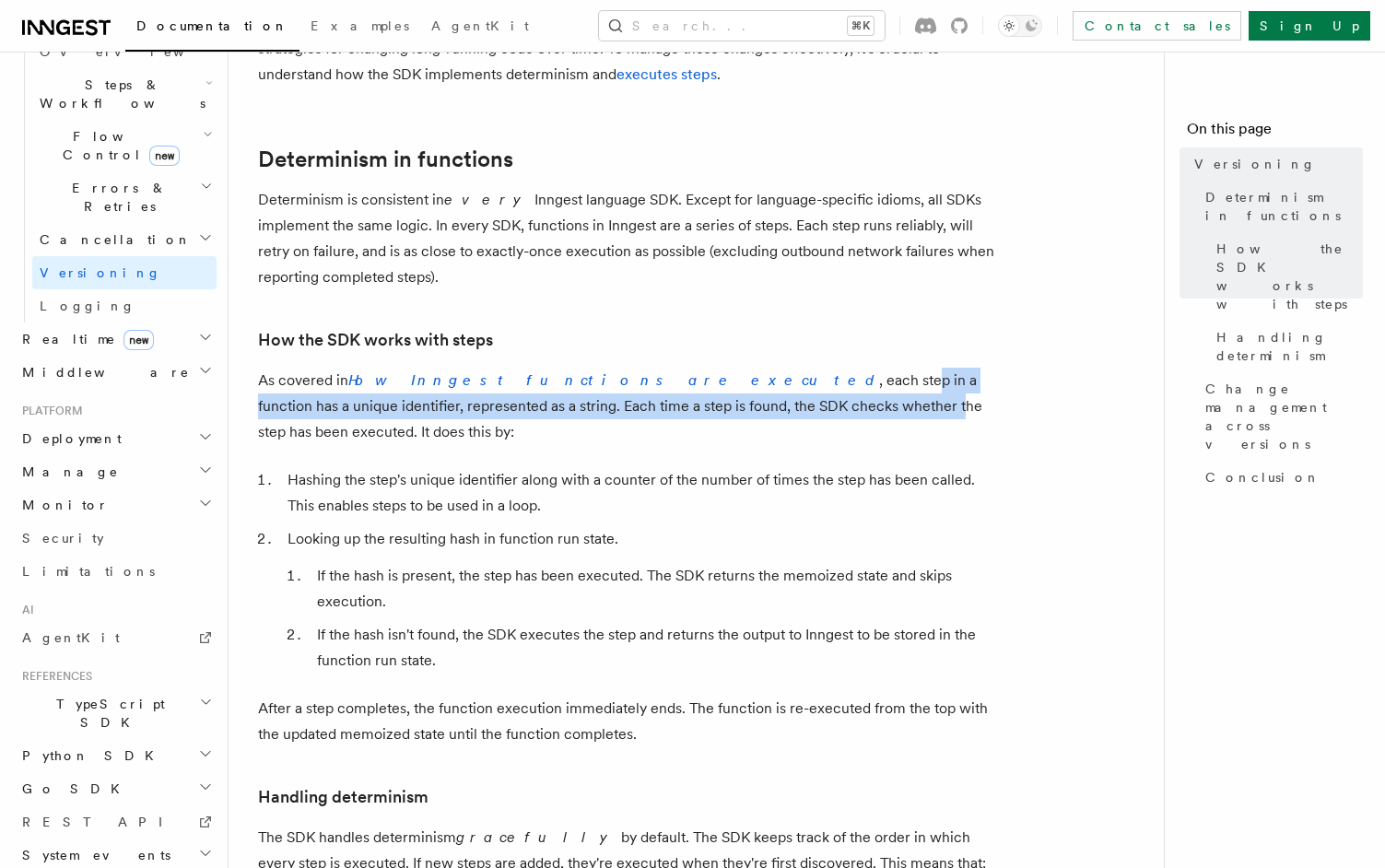 drag, startPoint x: 651, startPoint y: 411, endPoint x: 651, endPoint y: 388, distance: 23 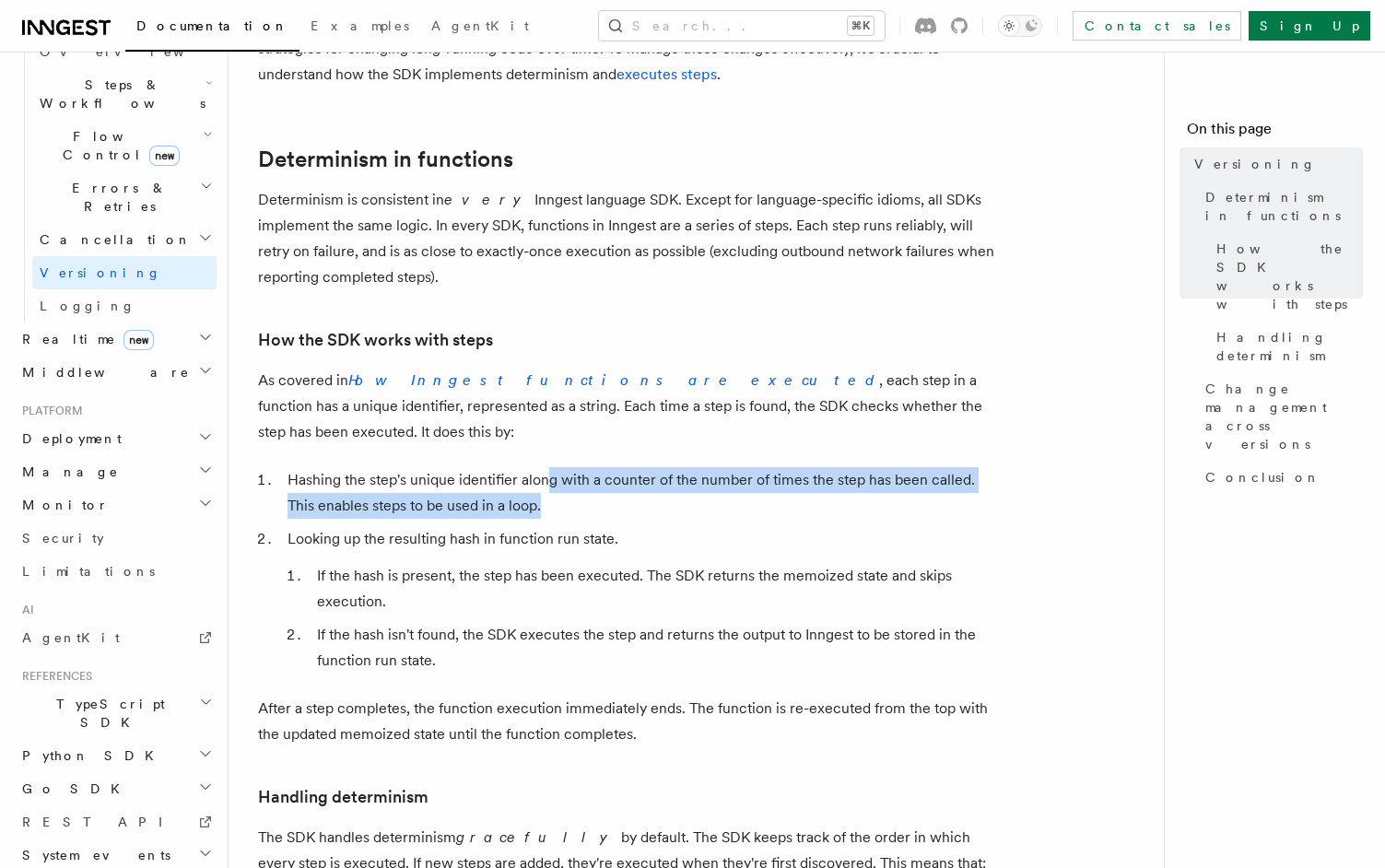 drag, startPoint x: 544, startPoint y: 477, endPoint x: 544, endPoint y: 464, distance: 13 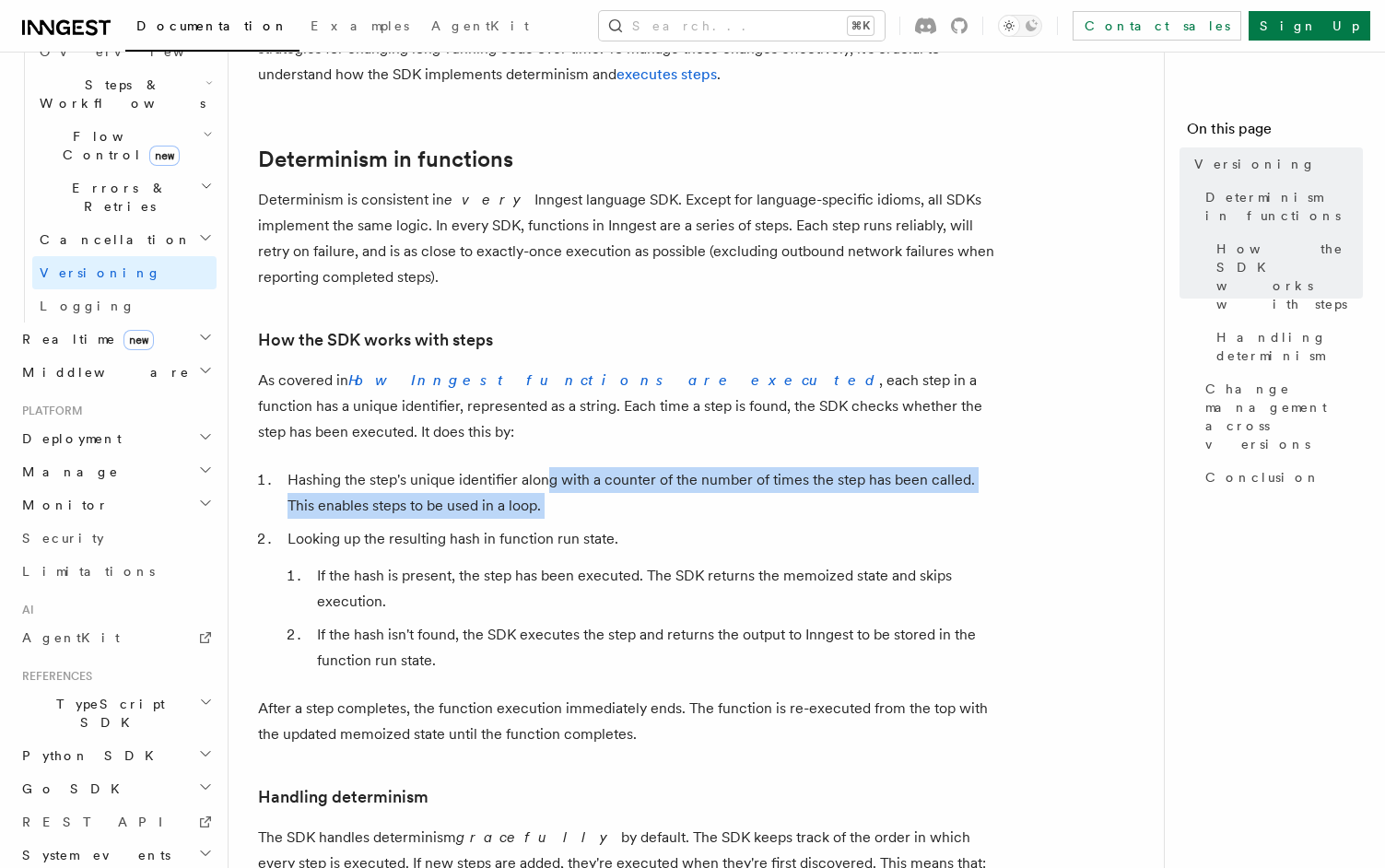 drag, startPoint x: 550, startPoint y: 496, endPoint x: 549, endPoint y: 442, distance: 54.00926 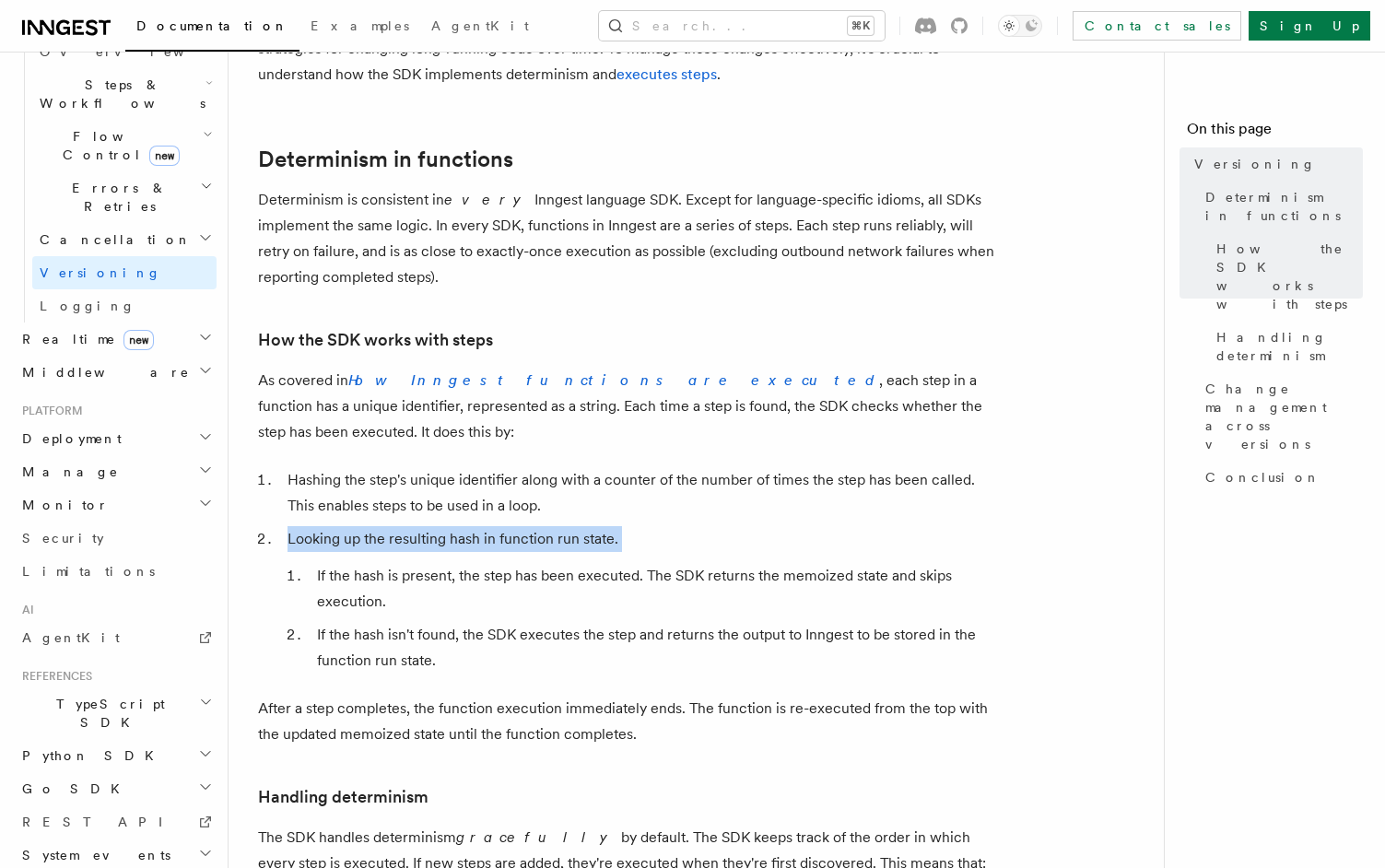 drag, startPoint x: 555, startPoint y: 530, endPoint x: 555, endPoint y: 485, distance: 45 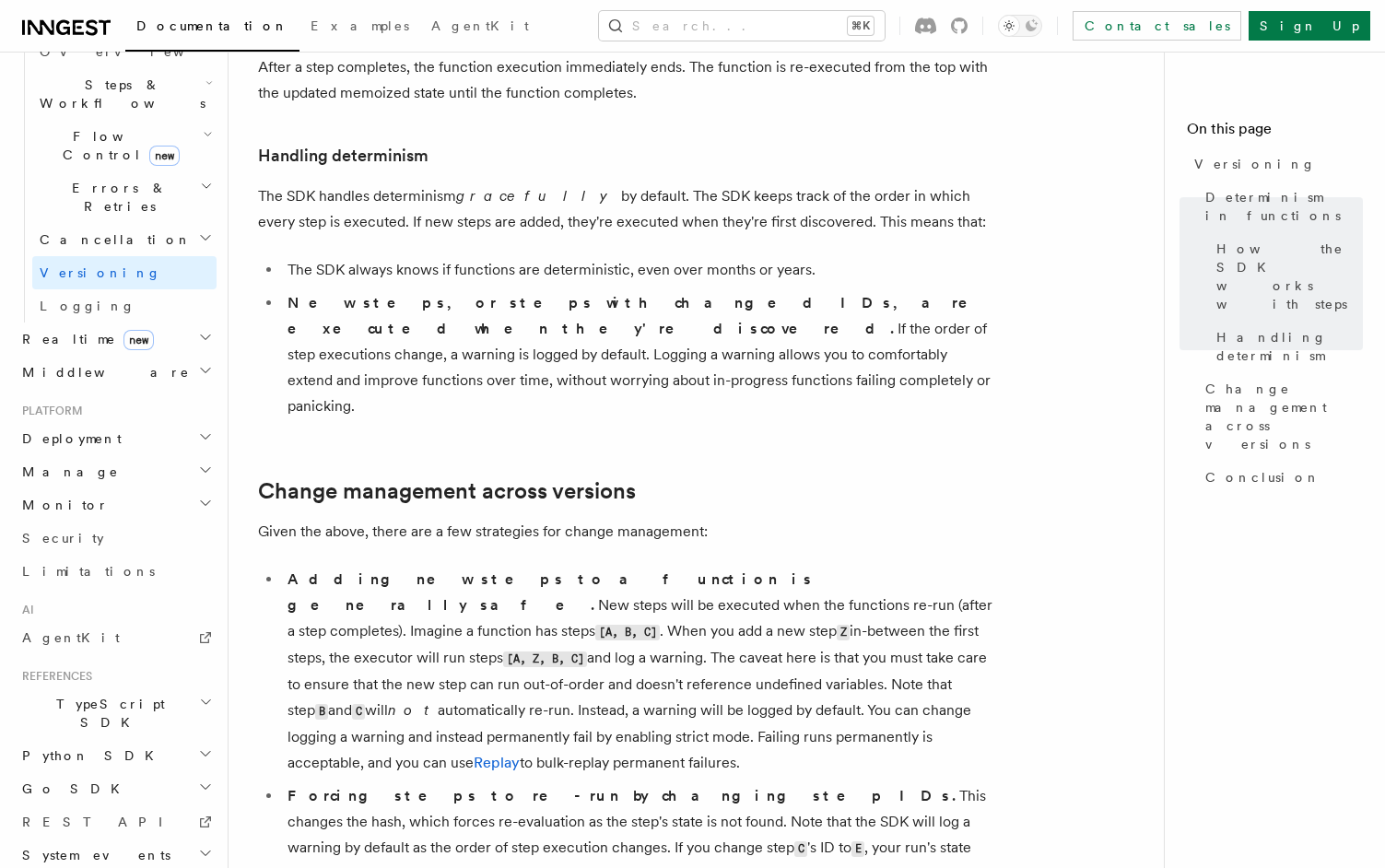 scroll, scrollTop: 928, scrollLeft: 0, axis: vertical 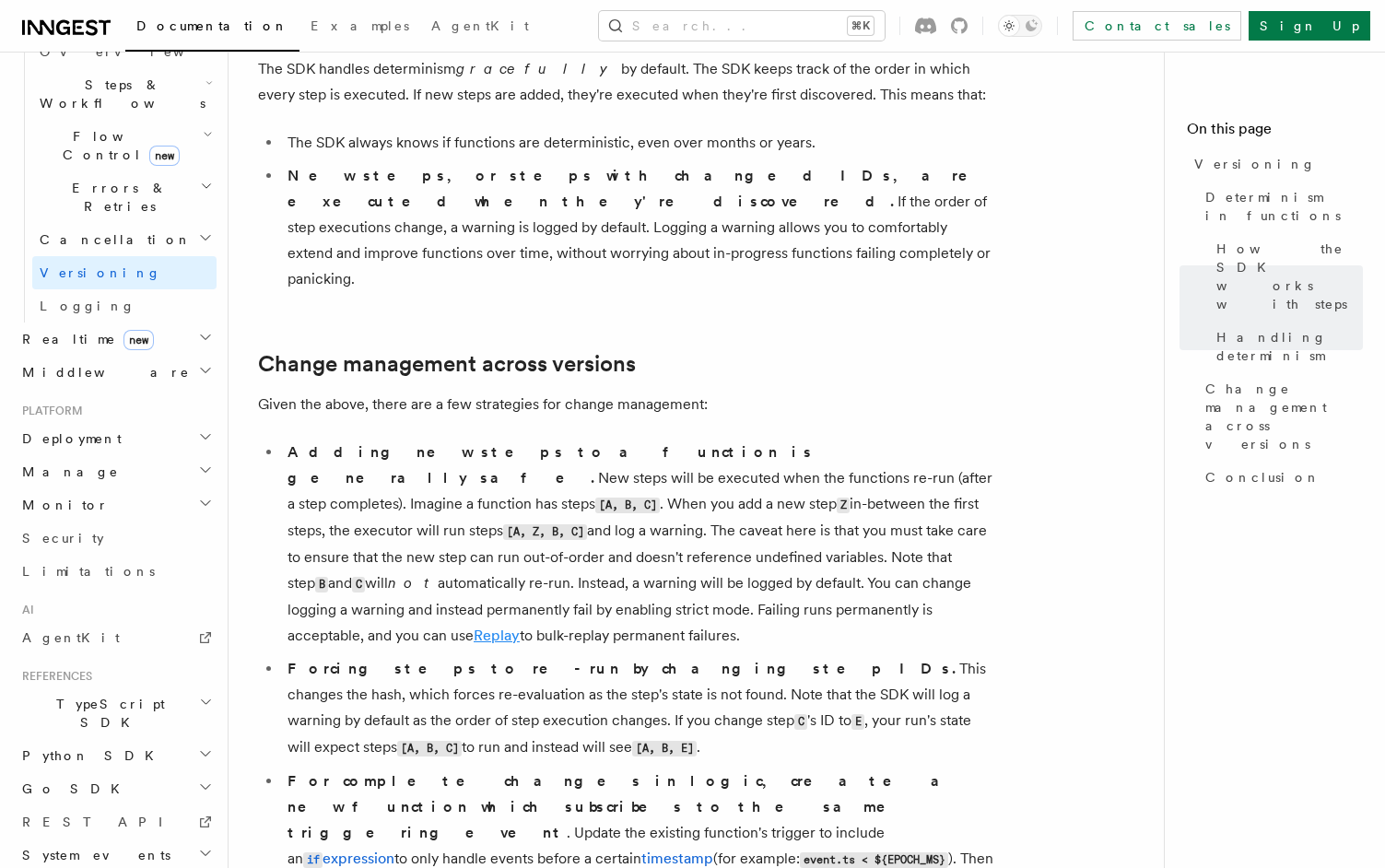 drag, startPoint x: 479, startPoint y: 387, endPoint x: 479, endPoint y: 536, distance: 149 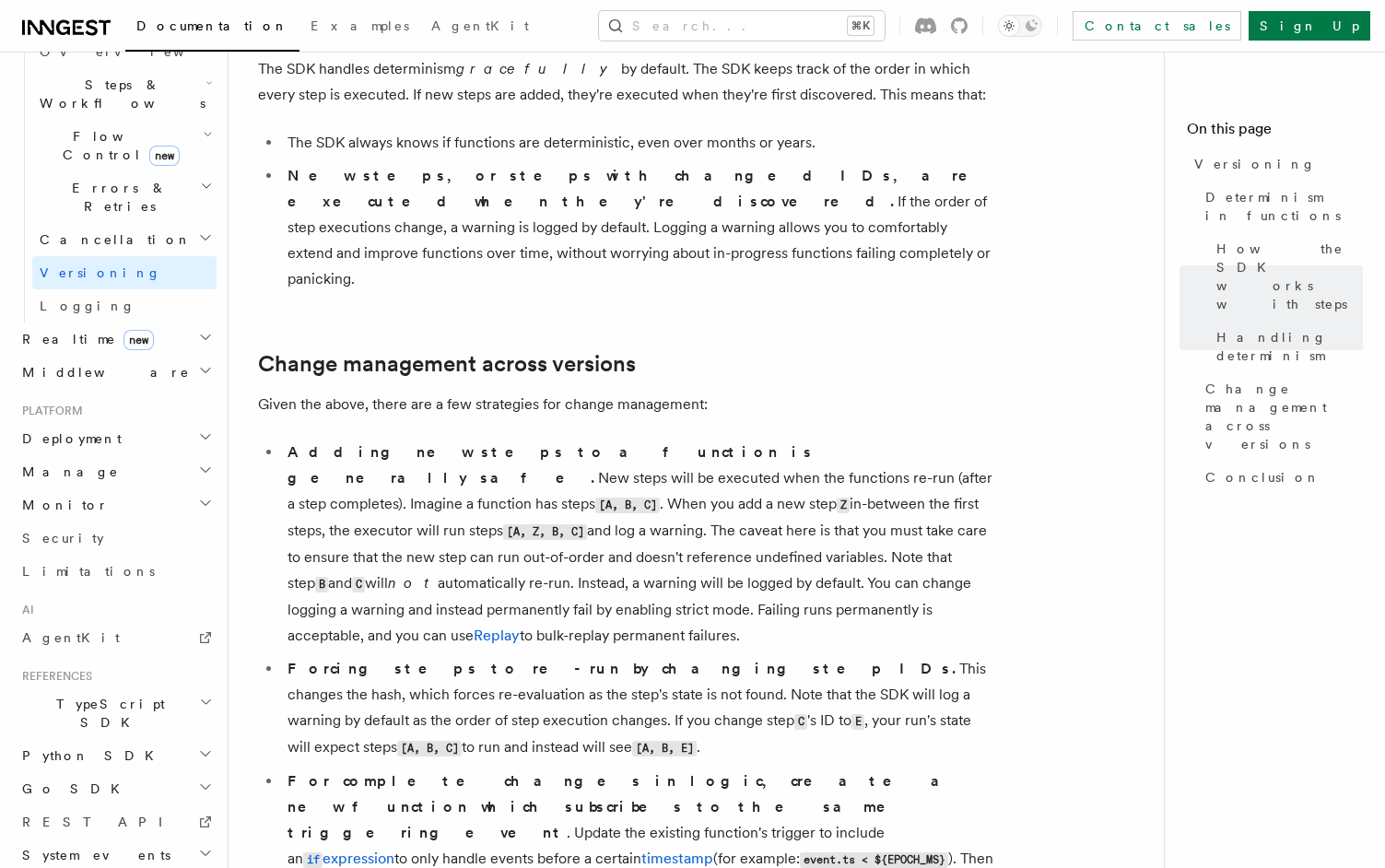 click on "Adding new steps to a function is generally safe.  New steps will be executed when the functions re-run (after a step completes). Imagine a function has steps  [A, B, C] . When you add a new step  Z  in-between the first steps, the executor will run steps  [A, Z, B, C]  and log a warning. The caveat here is that you must take care to ensure that the new step can run out-of-order and doesn't reference undefined variables. Note that step  B  and  C  will  not  automatically re-run. Instead, a warning will be logged by default. You can change logging a warning and instead permanently fail by enabling strict mode. Failing runs permanently is acceptable, and you can use  Replay  to bulk-replay permanent failures." at bounding box center [639, 544] 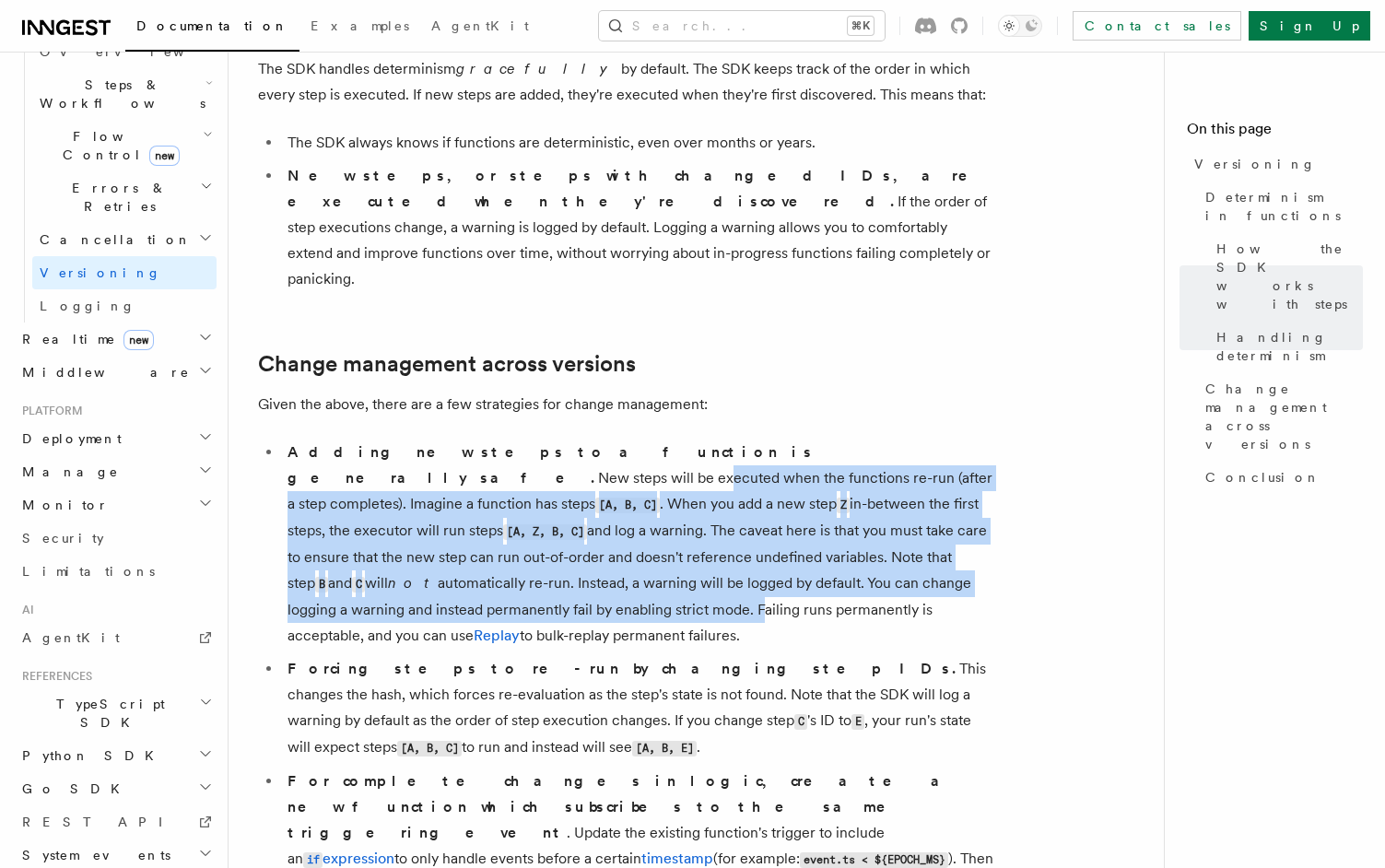 drag, startPoint x: 741, startPoint y: 371, endPoint x: 751, endPoint y: 516, distance: 145.34442 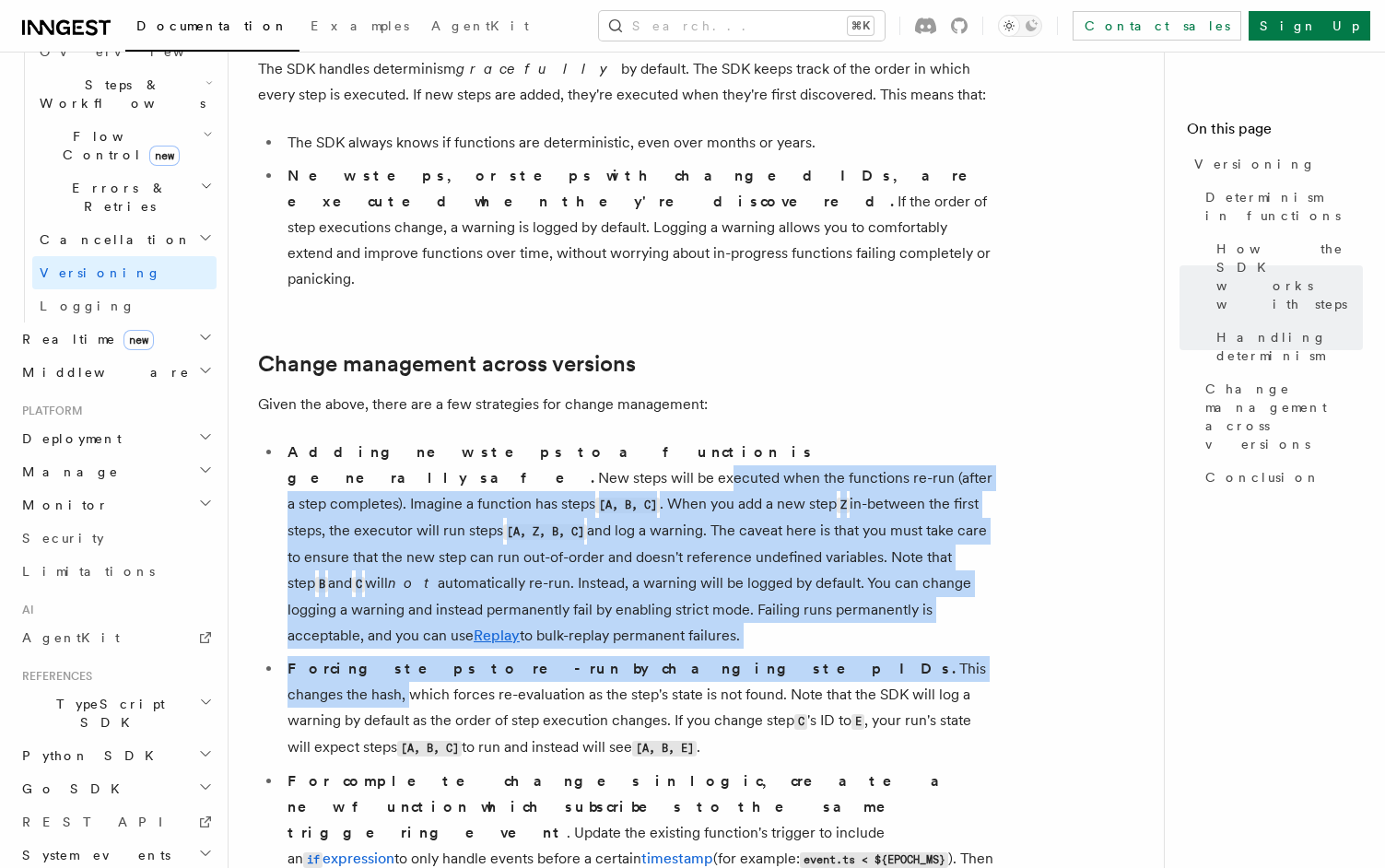 drag, startPoint x: 742, startPoint y: 569, endPoint x: 745, endPoint y: 372, distance: 197.02284 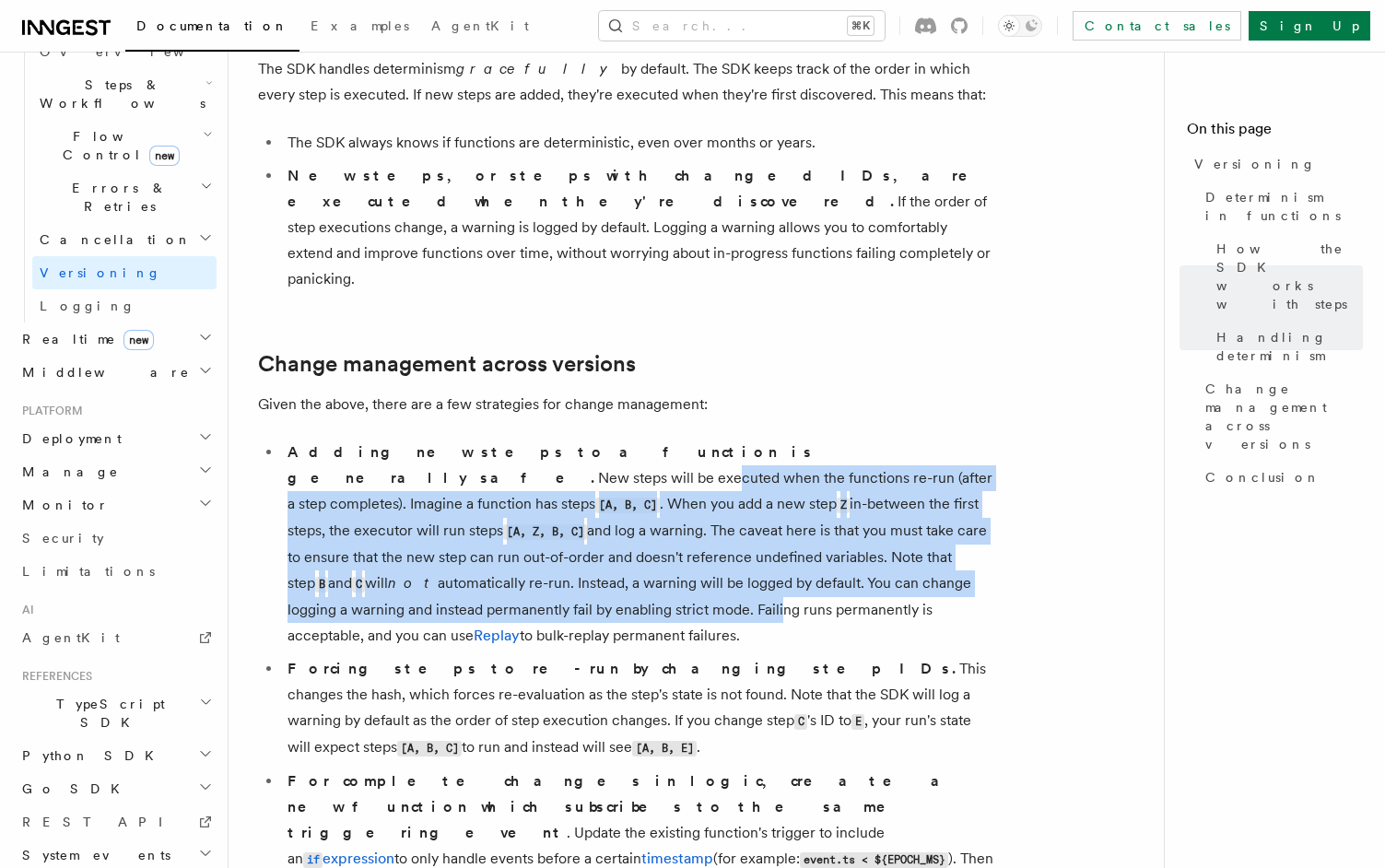 drag, startPoint x: 753, startPoint y: 371, endPoint x: 777, endPoint y: 517, distance: 147.95945 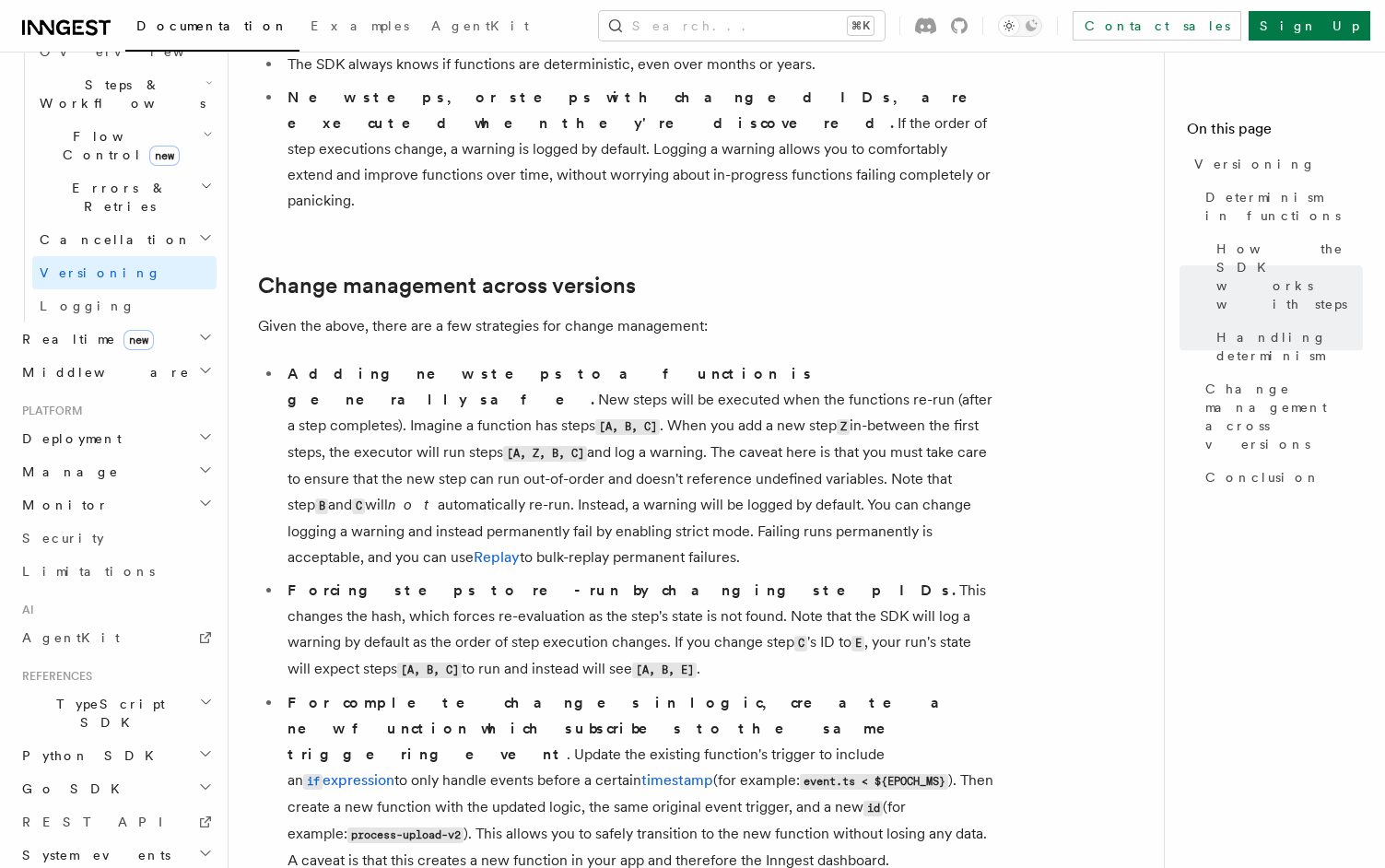 scroll, scrollTop: 1004, scrollLeft: 0, axis: vertical 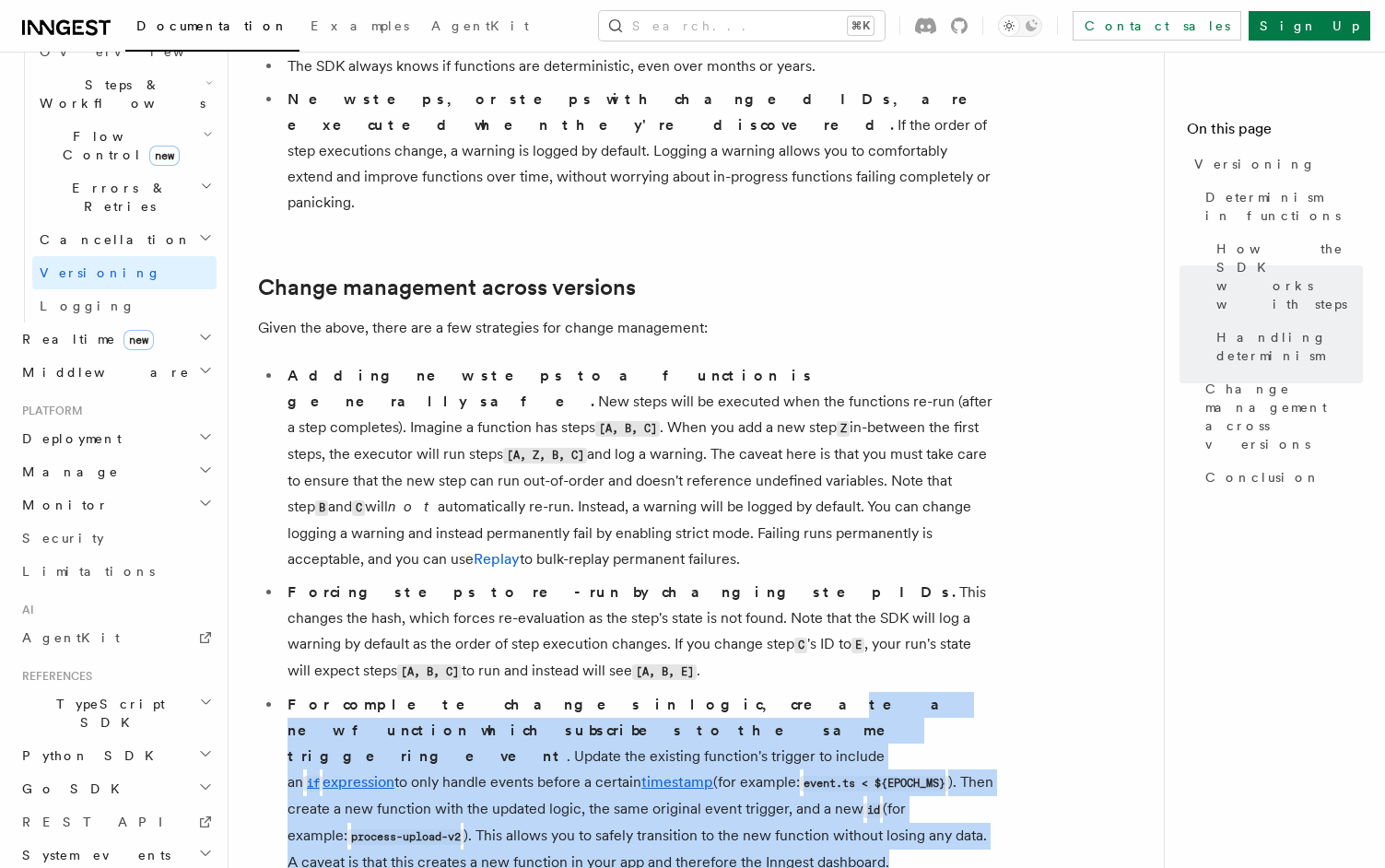 drag, startPoint x: 528, startPoint y: 609, endPoint x: 530, endPoint y: 730, distance: 121.01653 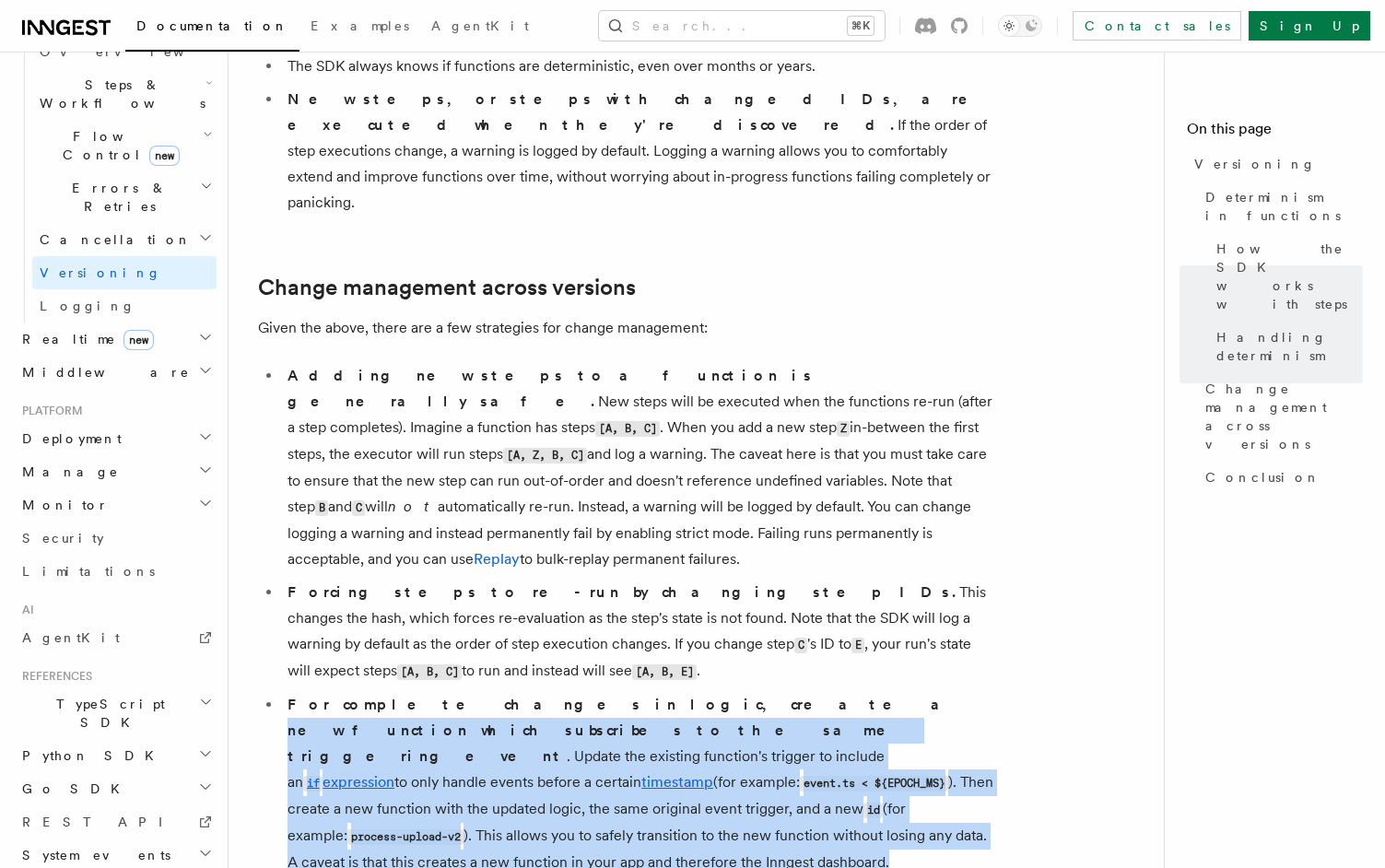 drag, startPoint x: 594, startPoint y: 735, endPoint x: 556, endPoint y: 613, distance: 127.78106 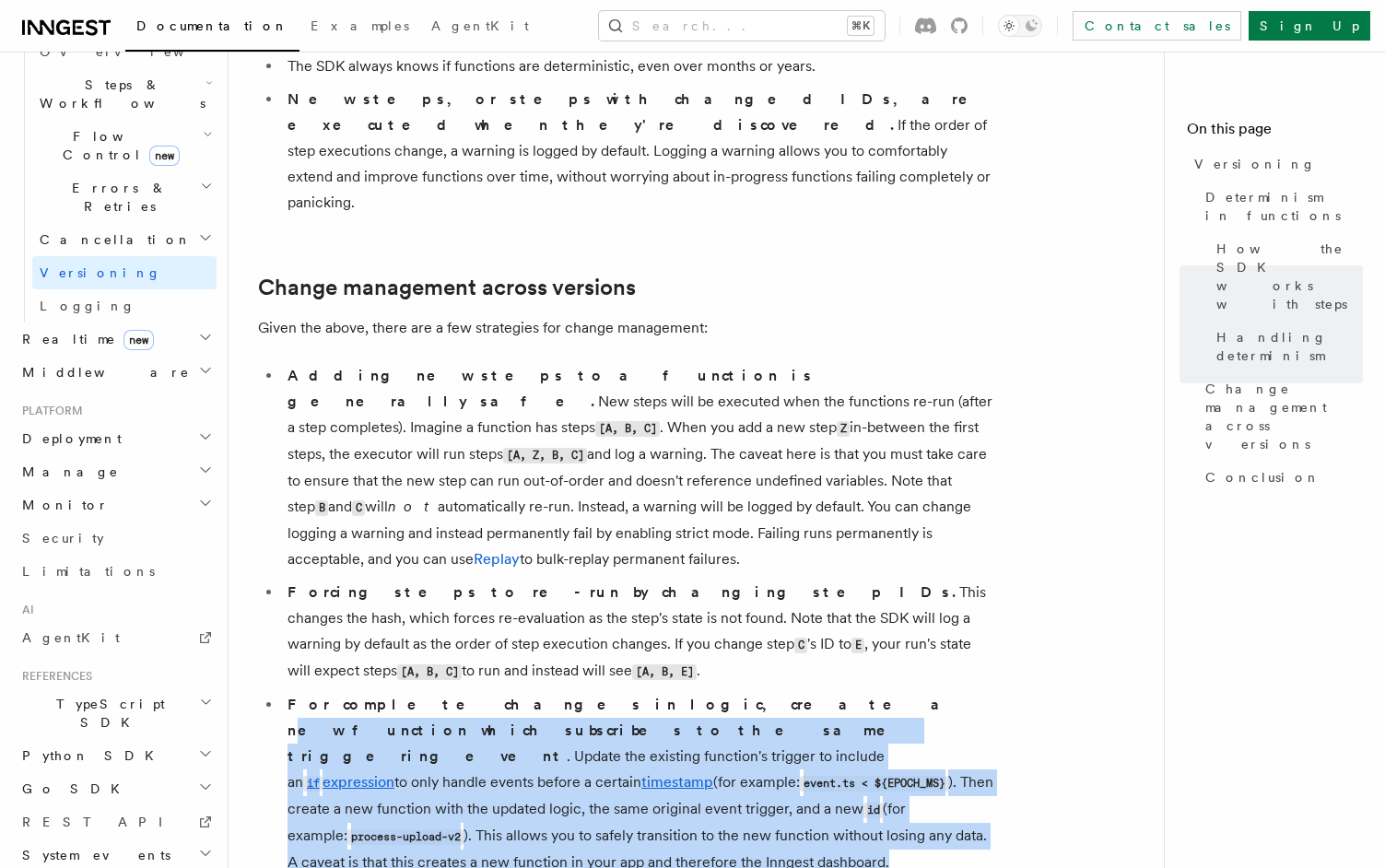 drag, startPoint x: 559, startPoint y: 610, endPoint x: 556, endPoint y: 734, distance: 124.03629 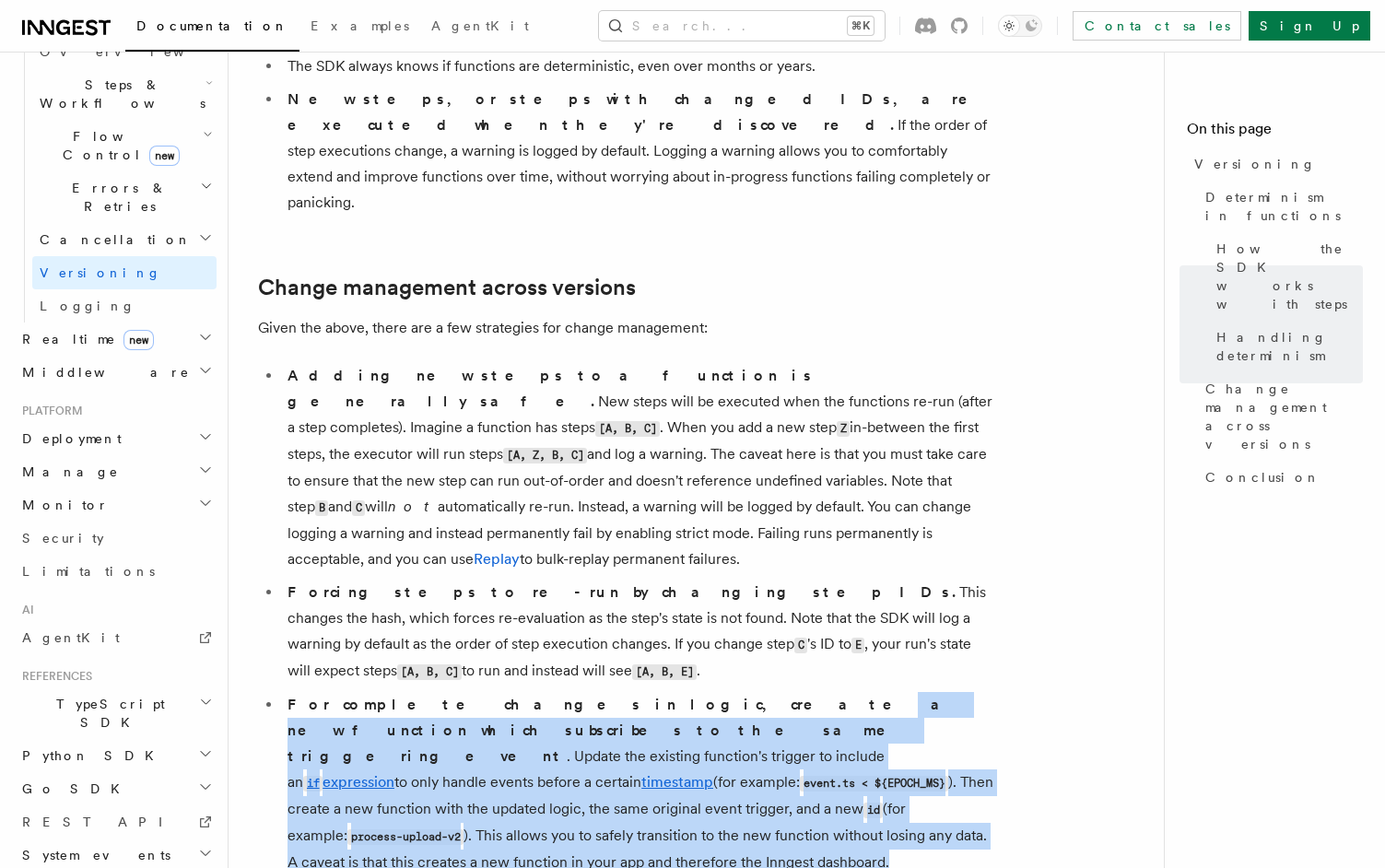 drag, startPoint x: 588, startPoint y: 735, endPoint x: 536, endPoint y: 594, distance: 150.28307 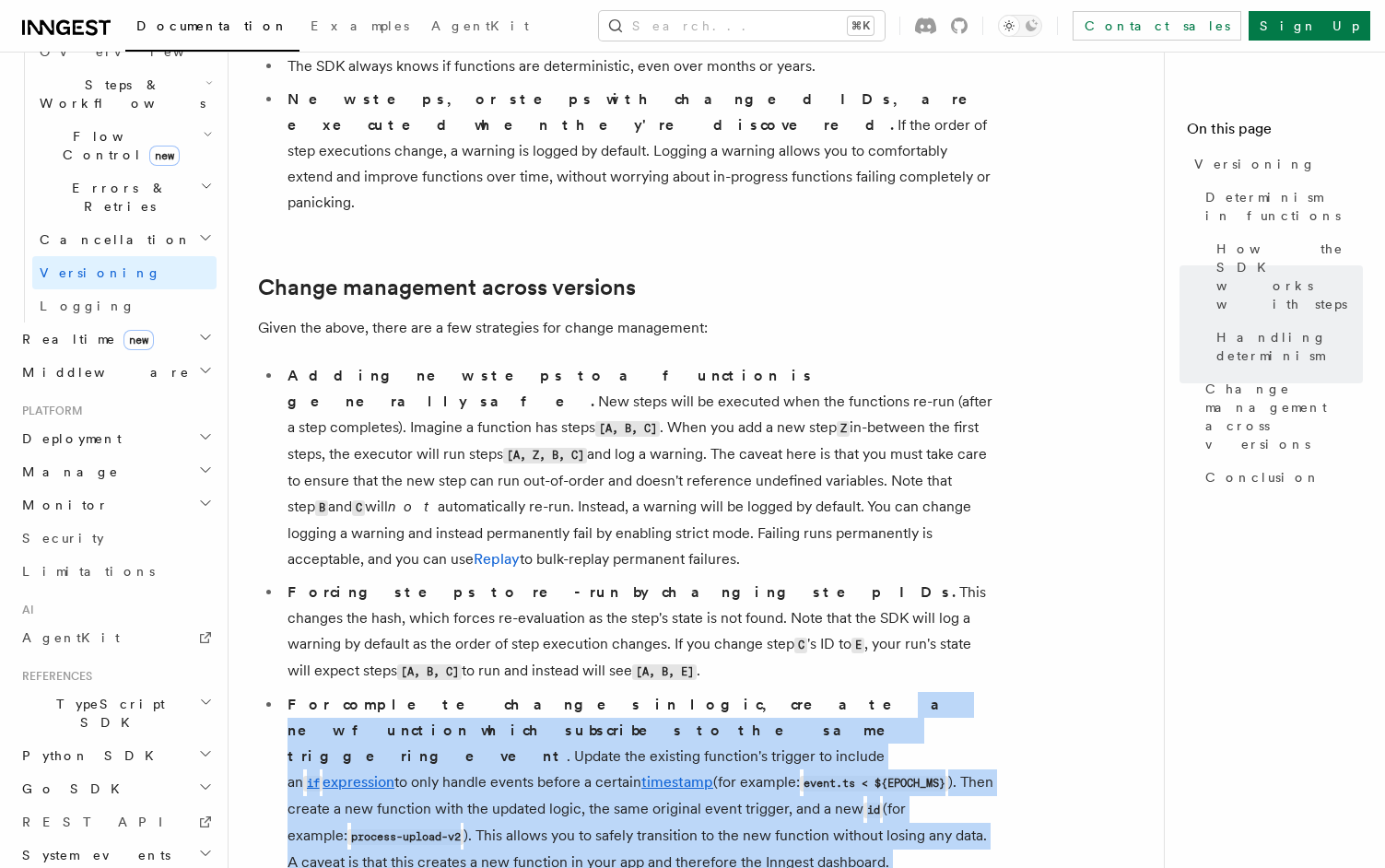 drag, startPoint x: 536, startPoint y: 594, endPoint x: 542, endPoint y: 747, distance: 153.1176 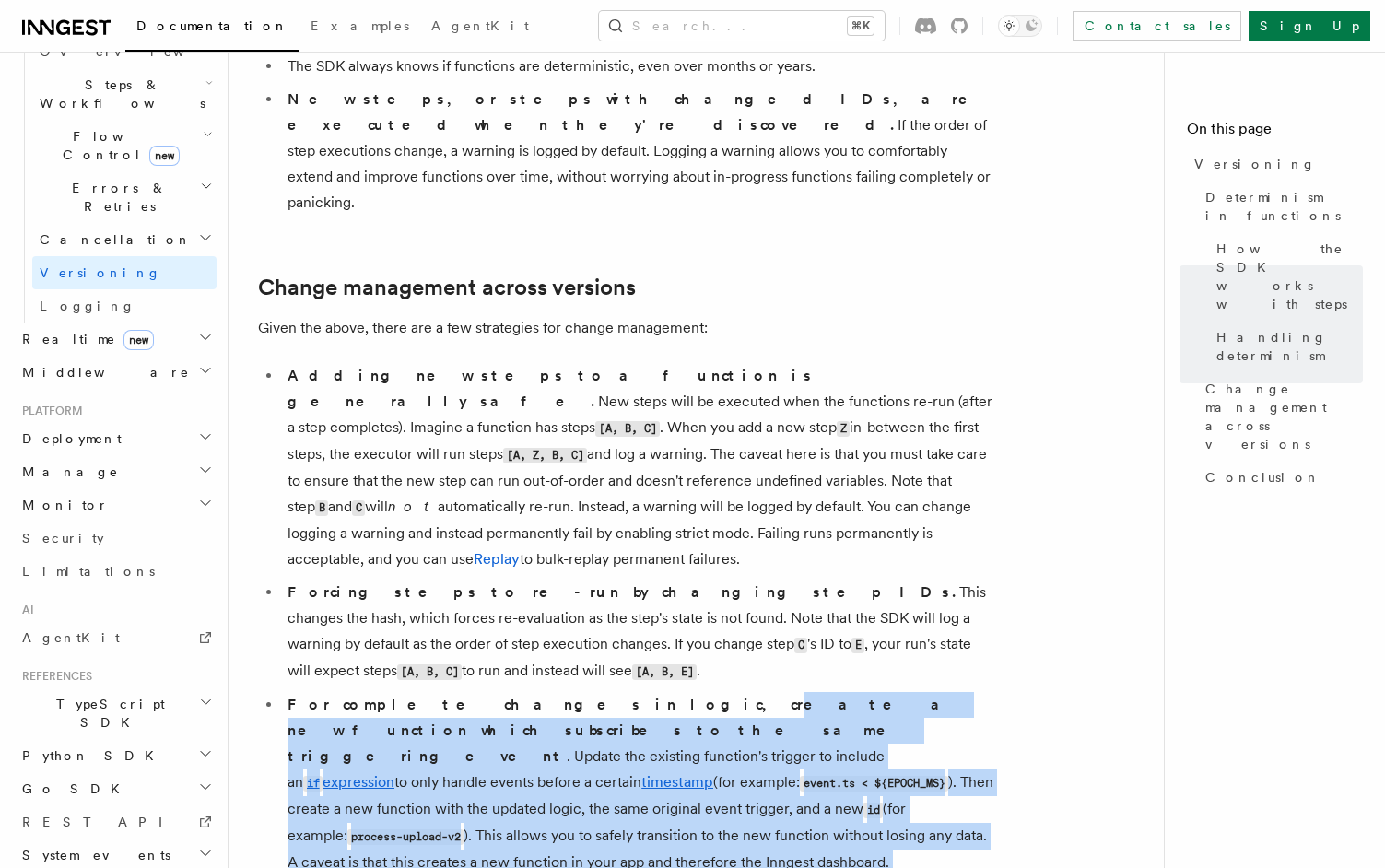 drag, startPoint x: 595, startPoint y: 769, endPoint x: 511, endPoint y: 598, distance: 190.51772 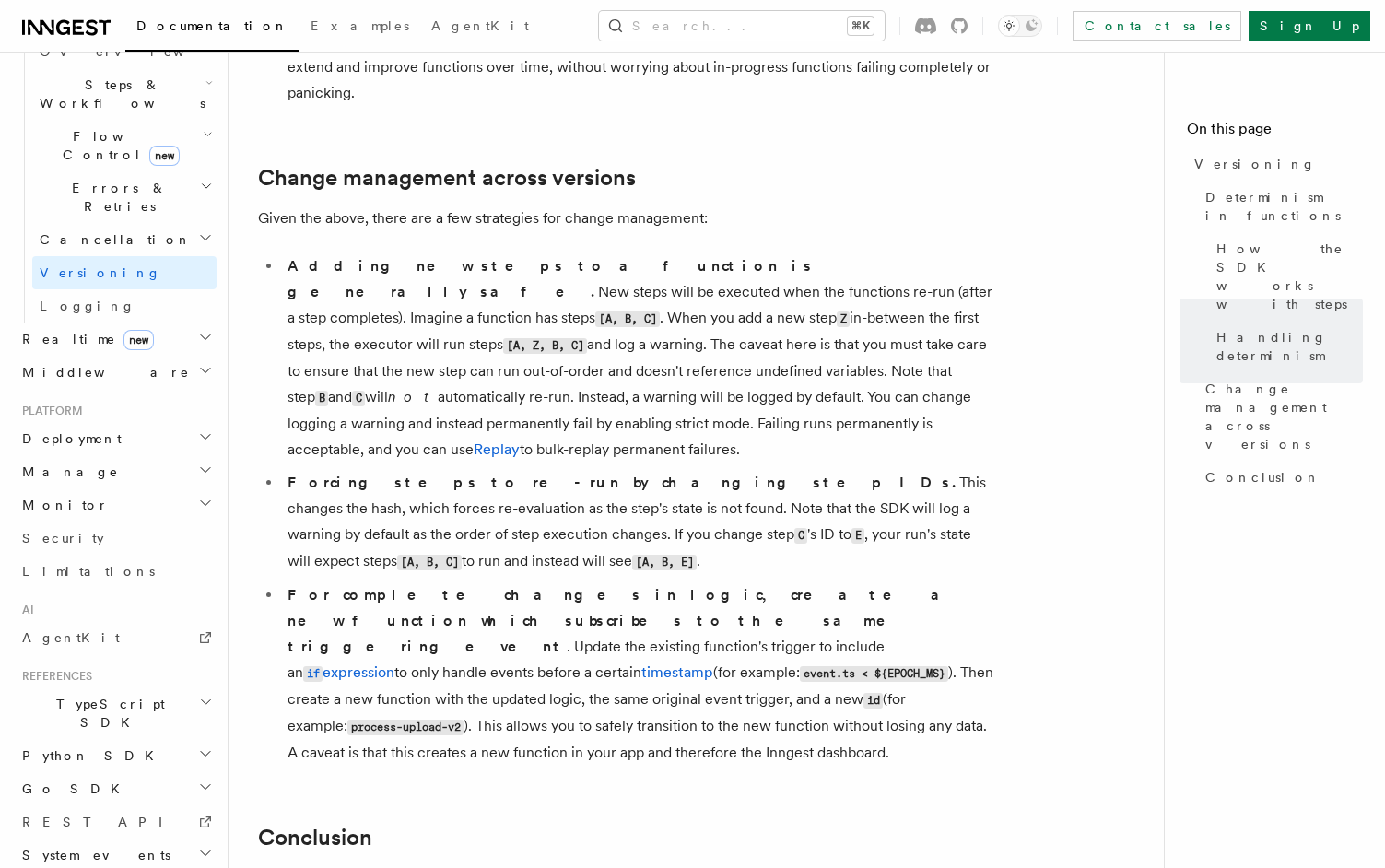 scroll, scrollTop: 1112, scrollLeft: 0, axis: vertical 